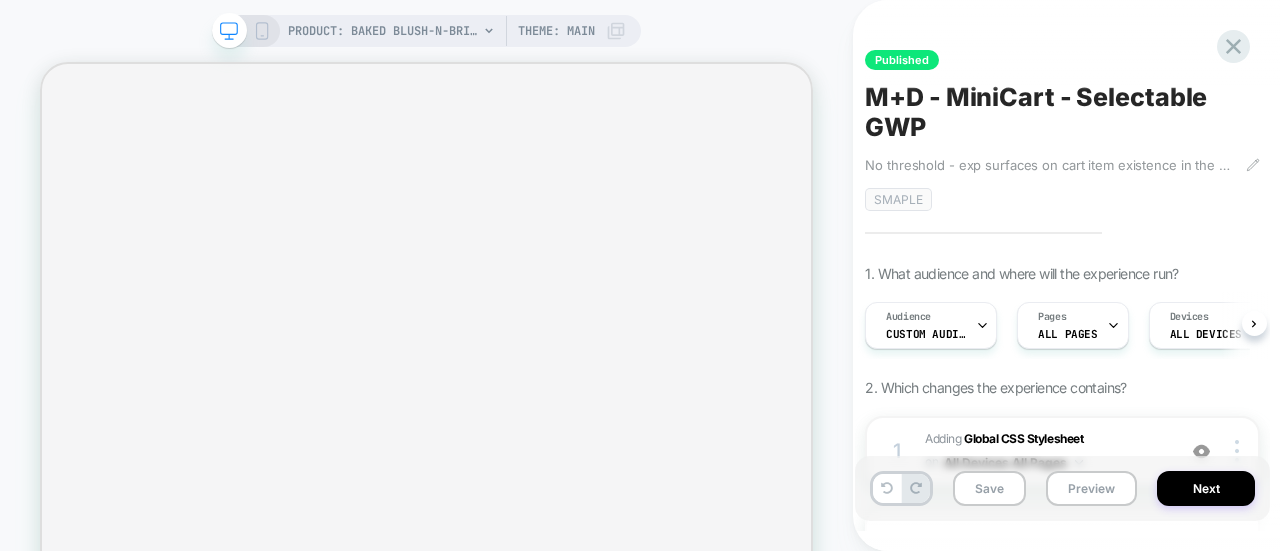 scroll, scrollTop: 0, scrollLeft: 0, axis: both 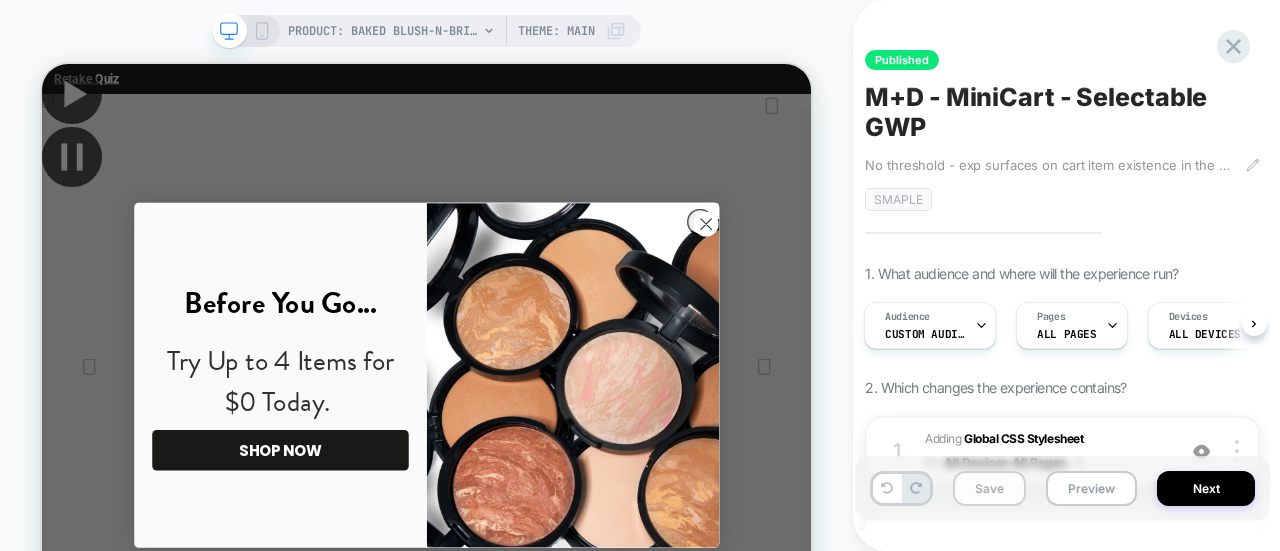 click on "Save" at bounding box center [989, 488] 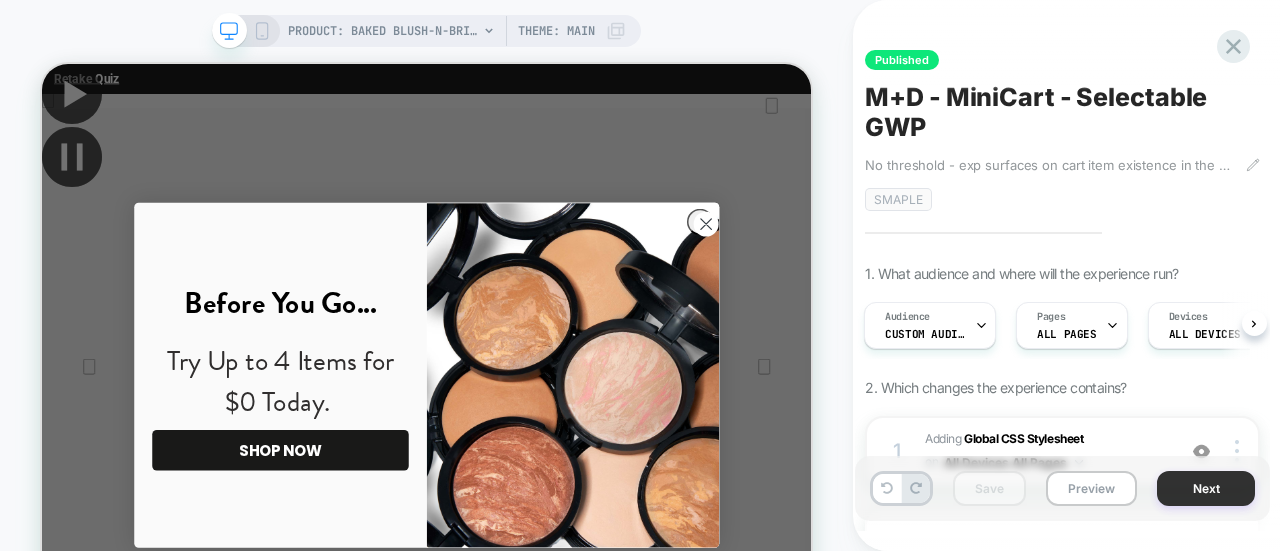 click on "Next" at bounding box center [1206, 488] 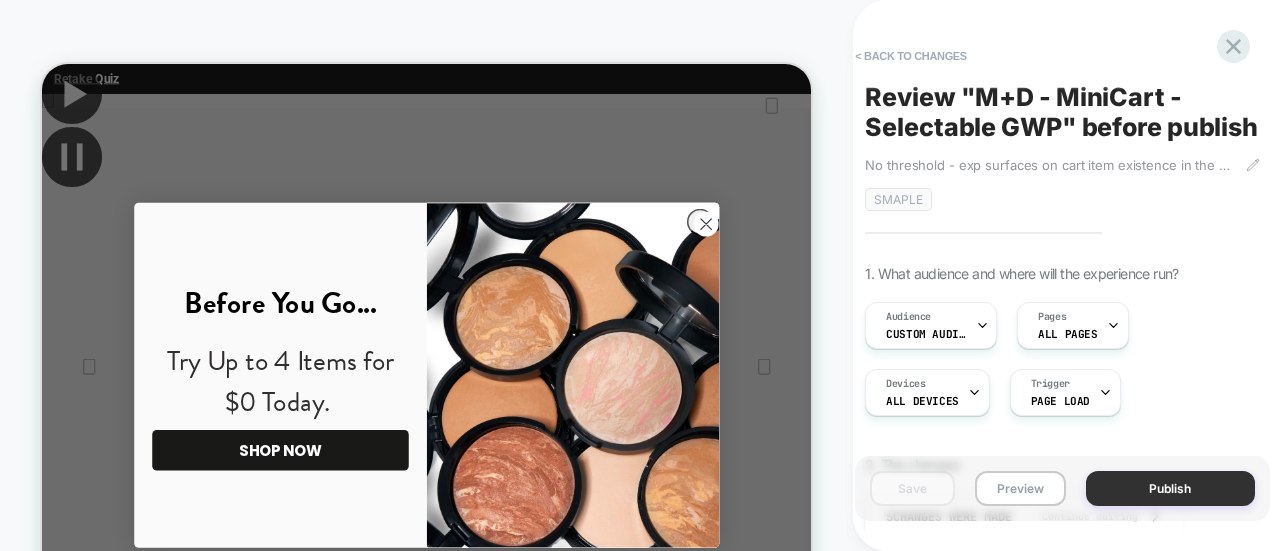 click on "Publish" at bounding box center [1170, 488] 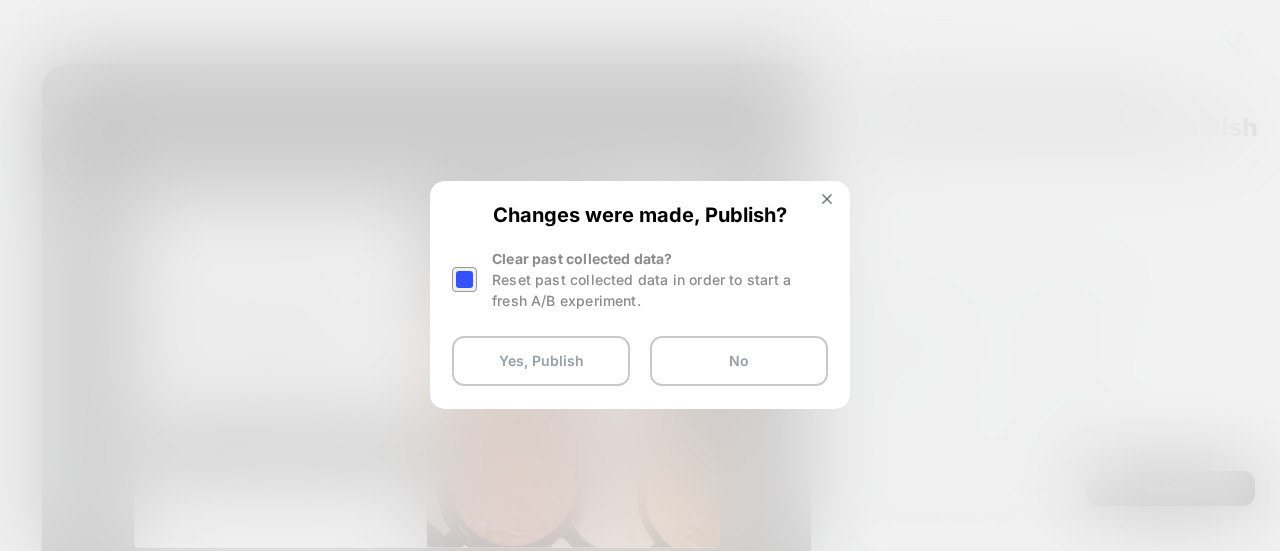 click at bounding box center [464, 279] 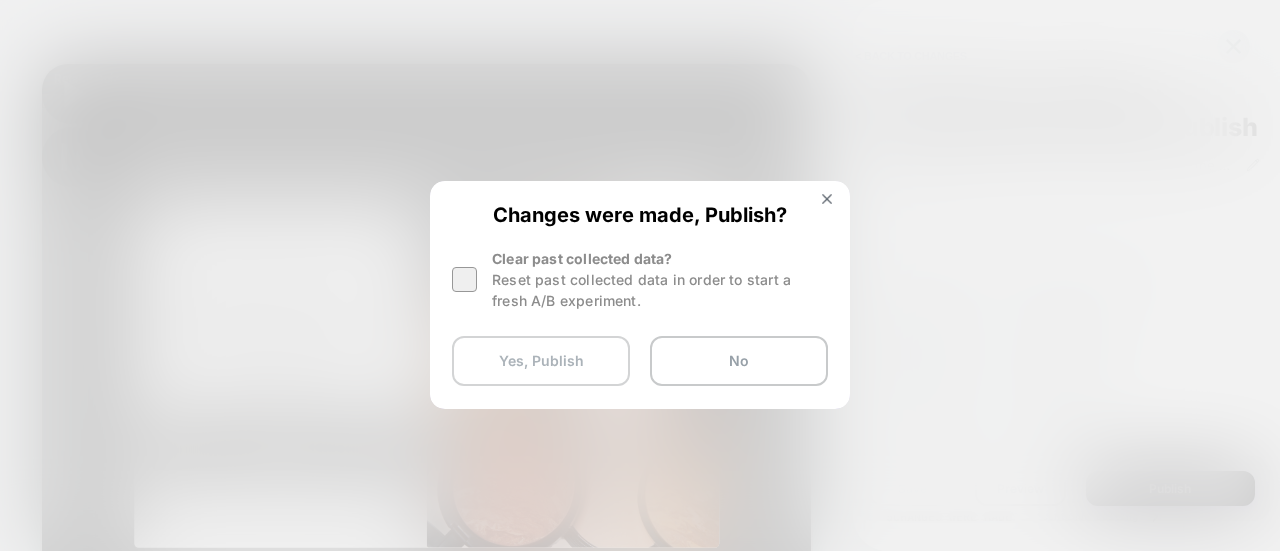 click on "Yes, Publish" at bounding box center [541, 361] 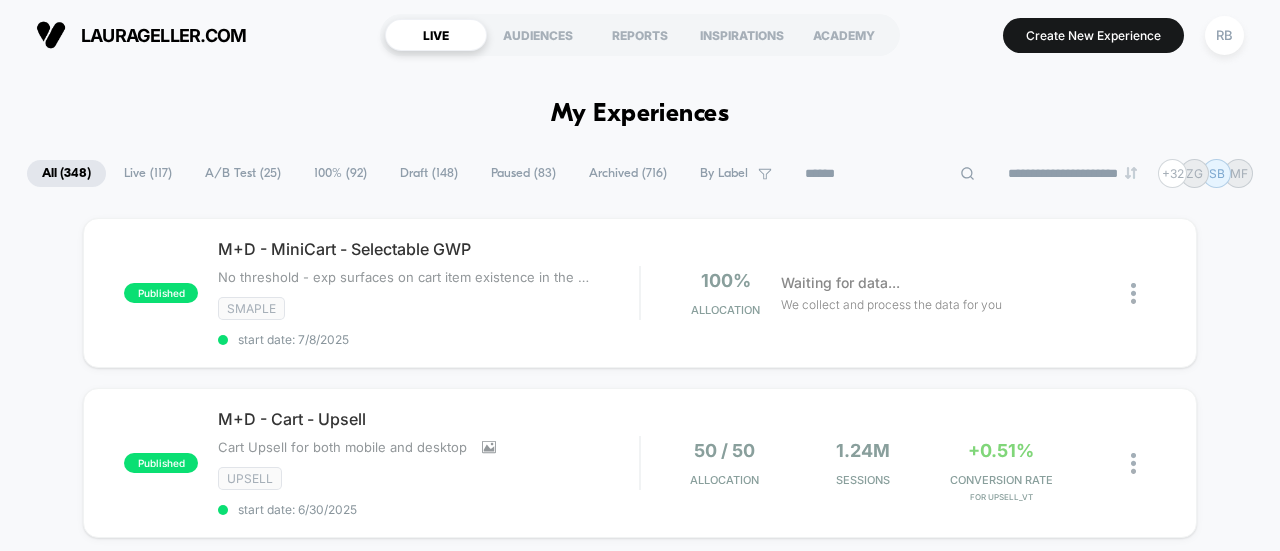 click at bounding box center (890, 174) 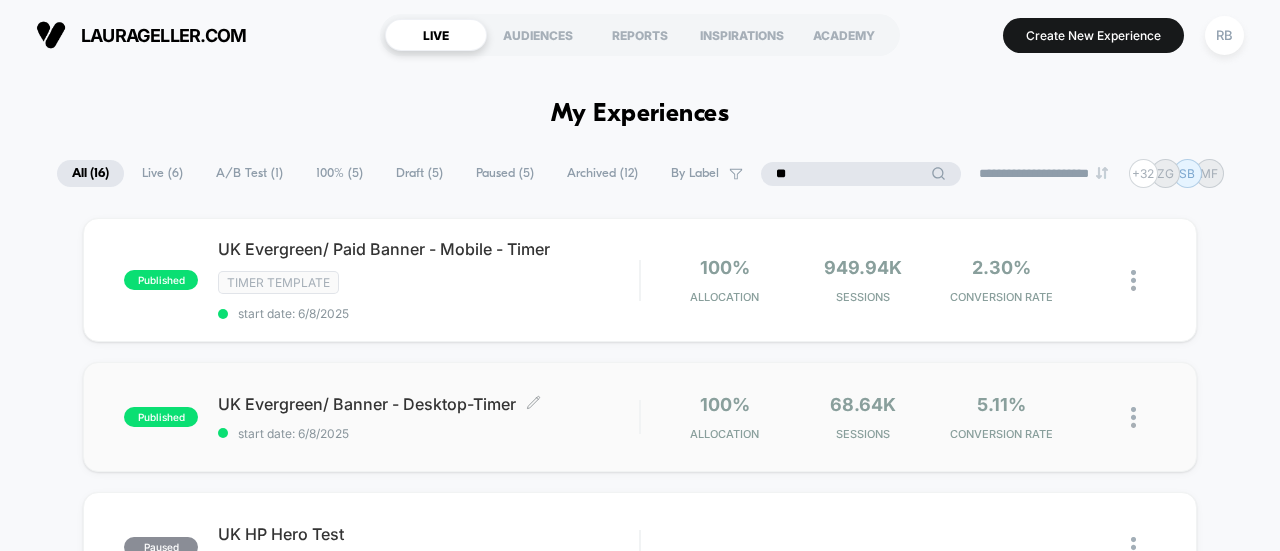 type on "**" 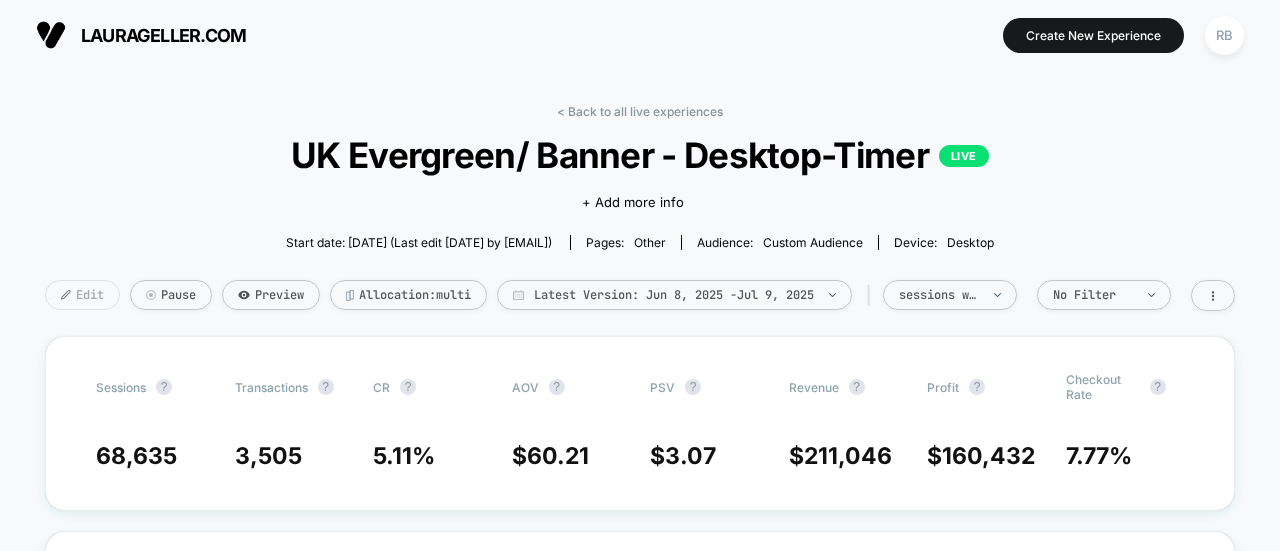 click on "Edit" at bounding box center (82, 295) 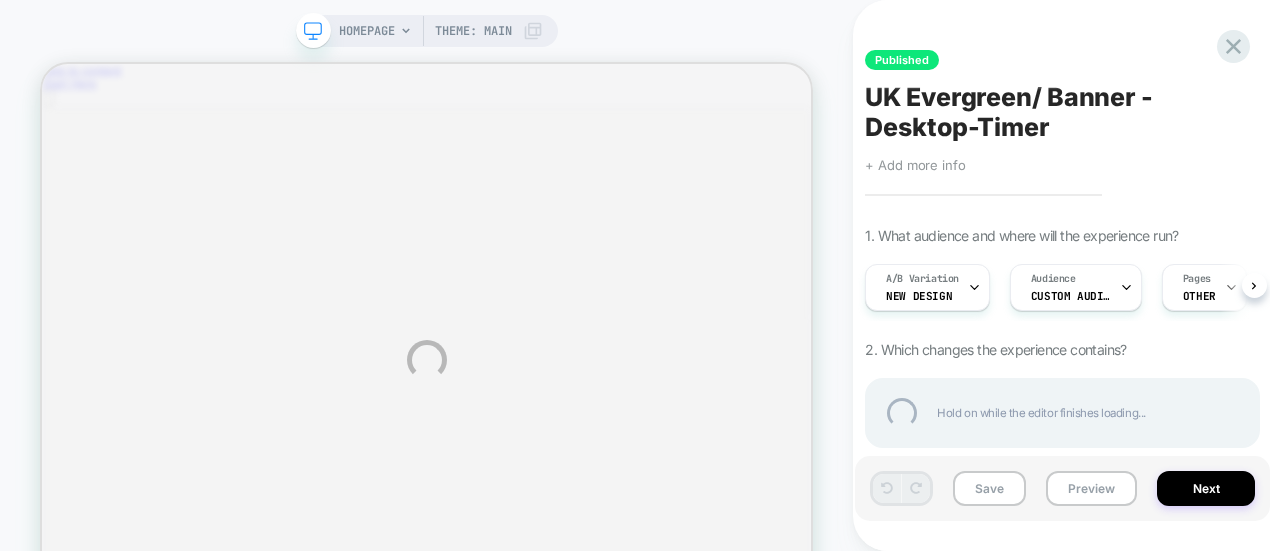 scroll, scrollTop: 0, scrollLeft: 0, axis: both 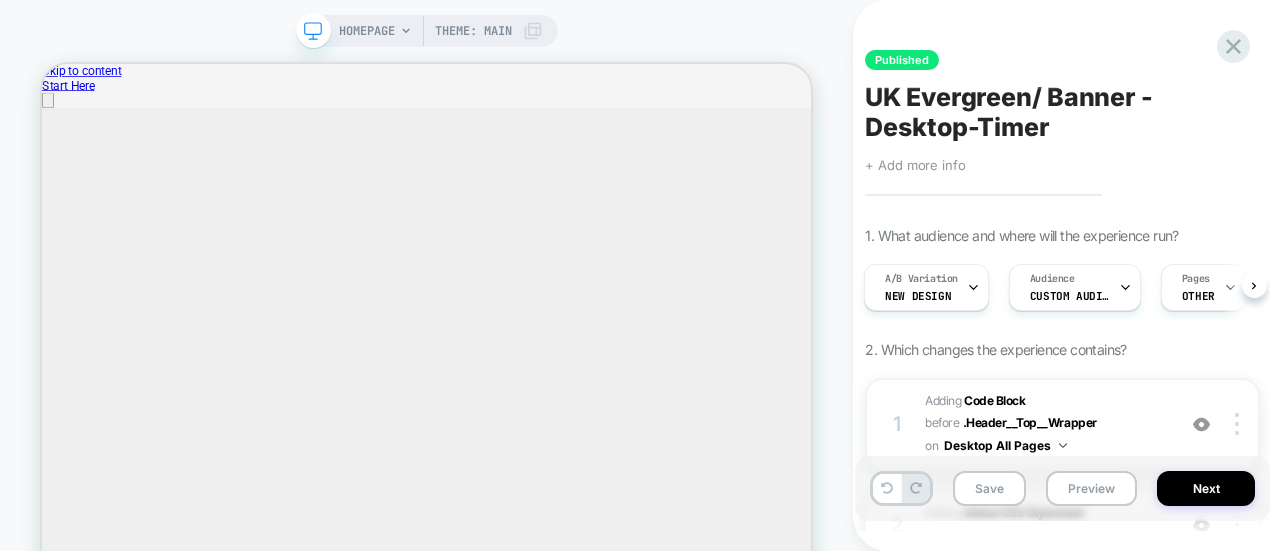 click on "Adding   Code Block   BEFORE .Header__Top__Wrapper .Header__Top__Wrapper   on Desktop All Pages" at bounding box center (1045, 424) 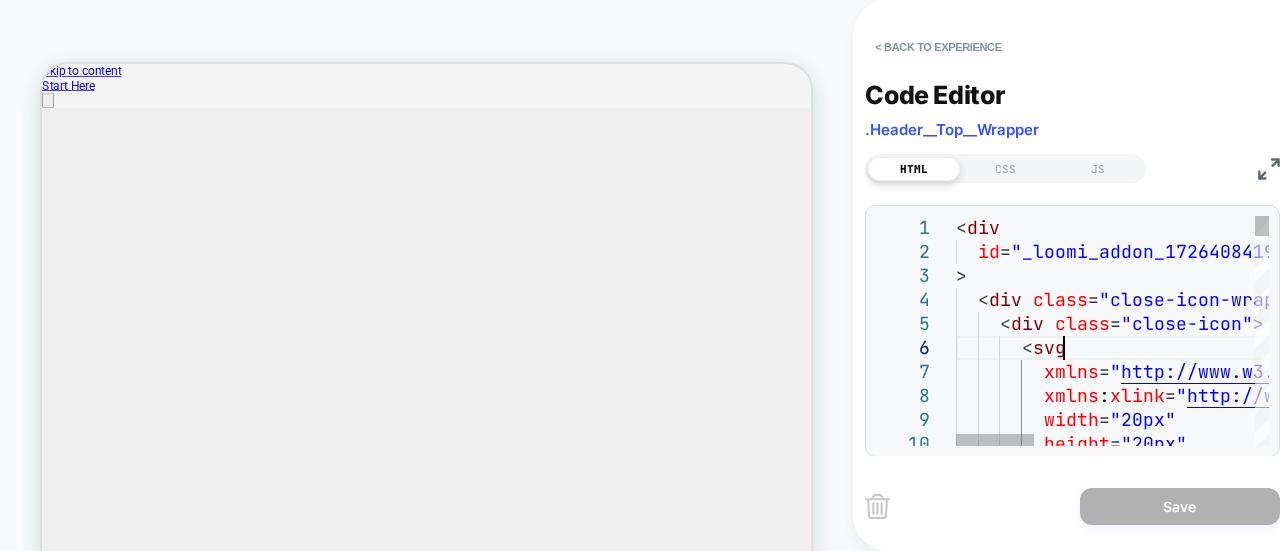 click on "< div    id = "_loomi_addon_1726408419725_dup1730497213_dup17307 36684_dup1743488776_dup1747848219_dup1747849821_2" >    < div   class = "close-icon-wrapper" >      < div   class = "close-icon" >        < svg          xmlns = " http://www.w3.org/2000/svg "          xmlns : xlink = " http://www.w3.org/1999/xlink "          width = "20px"          height = "20px"" at bounding box center (1551, 2083) 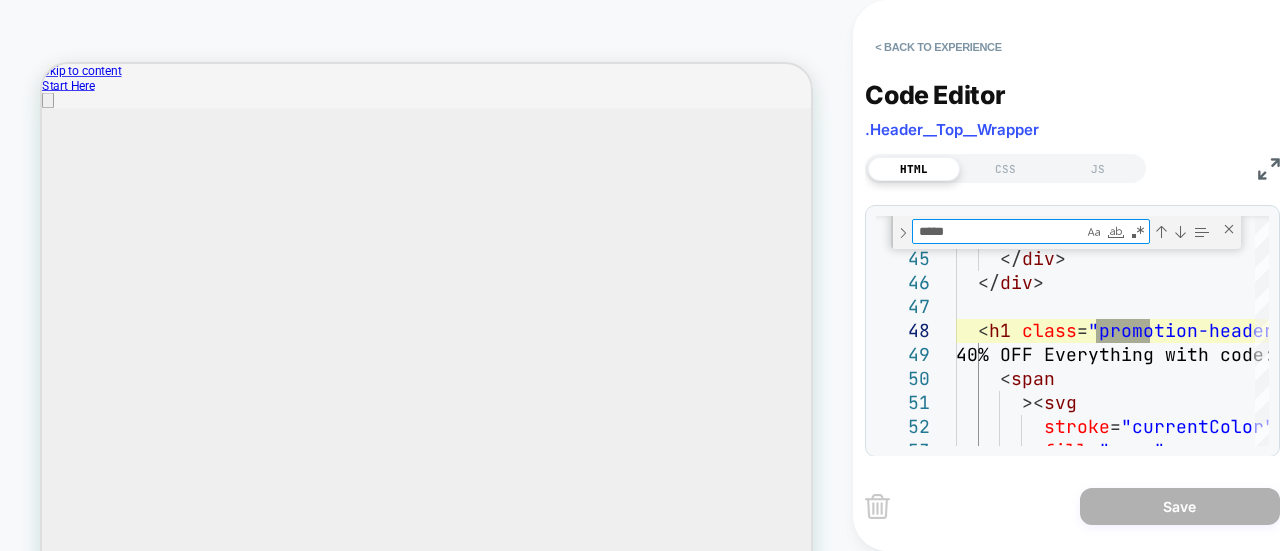 type on "*****" 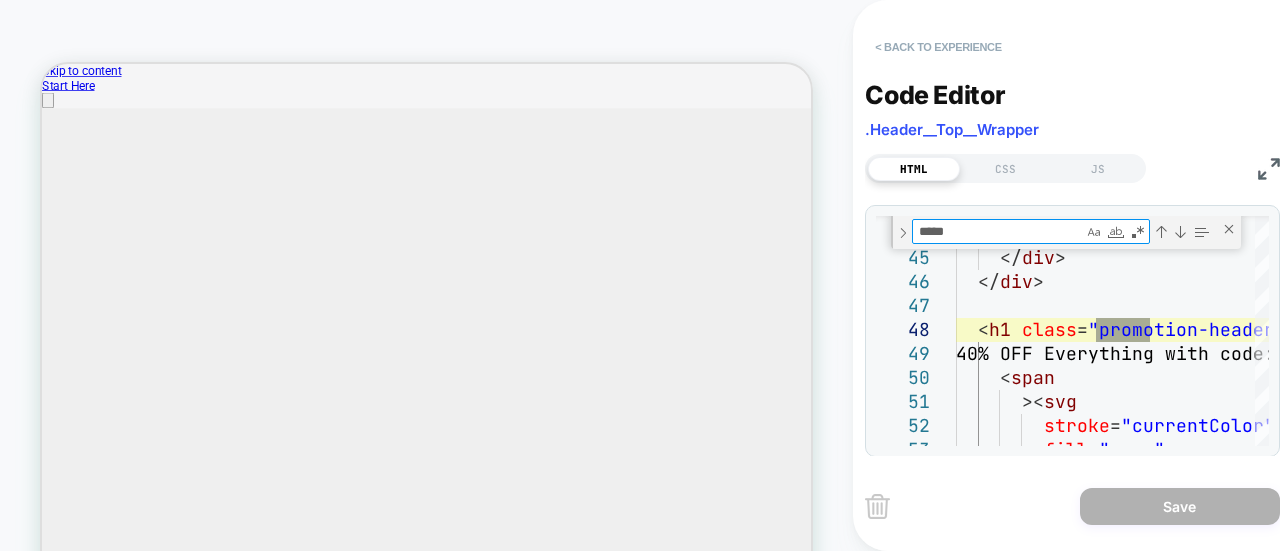click on "< Back to experience" at bounding box center [938, 47] 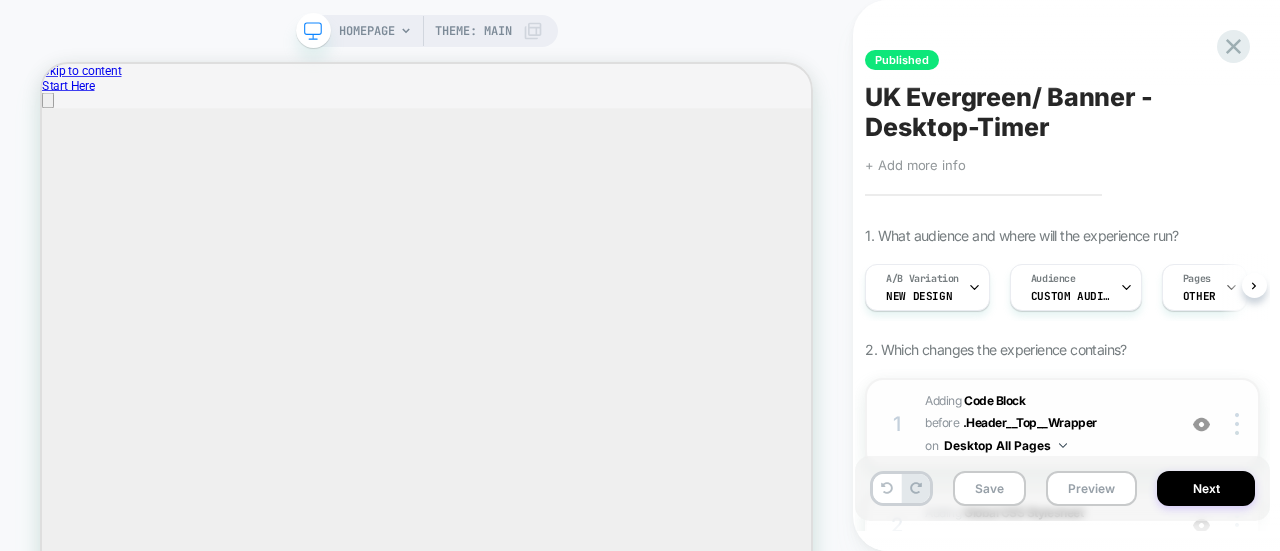scroll, scrollTop: 0, scrollLeft: 1, axis: horizontal 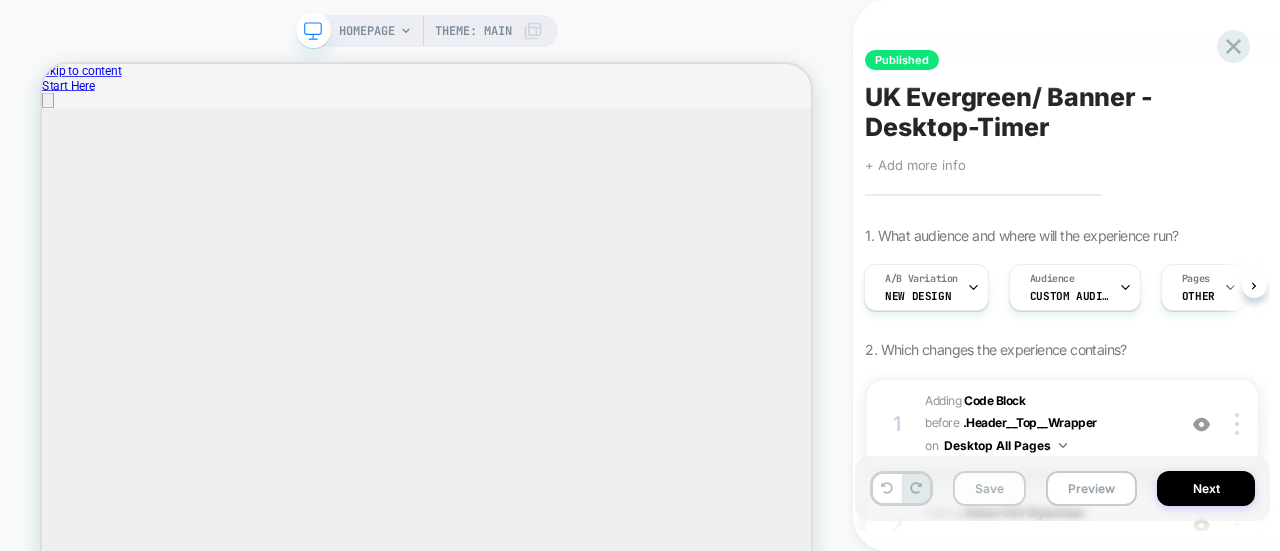 click on "Save" at bounding box center (989, 488) 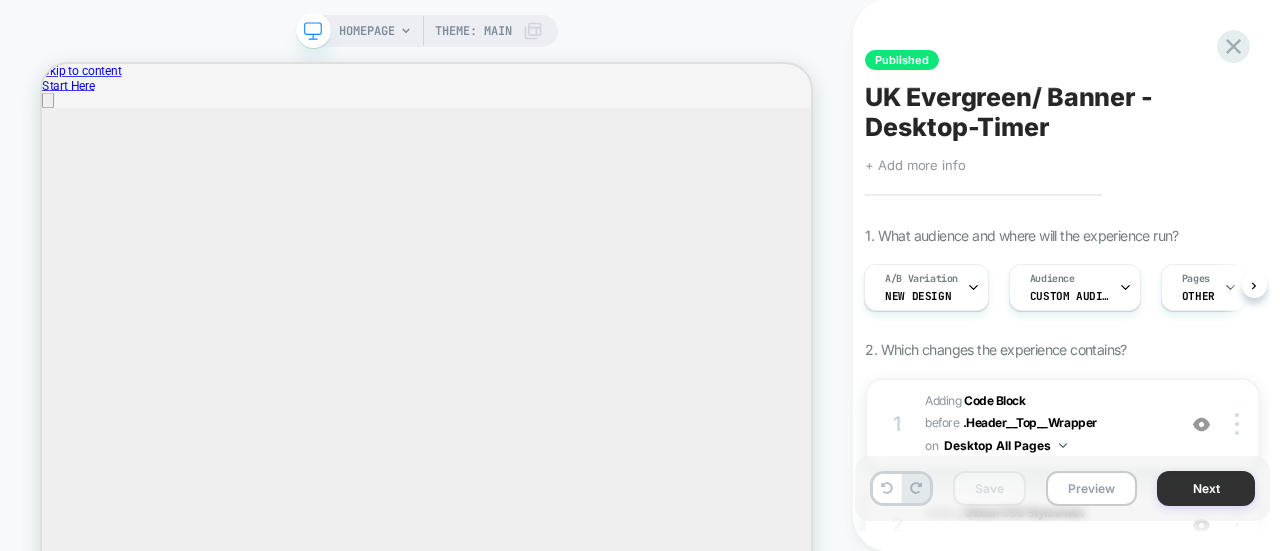 click on "Next" at bounding box center [1206, 488] 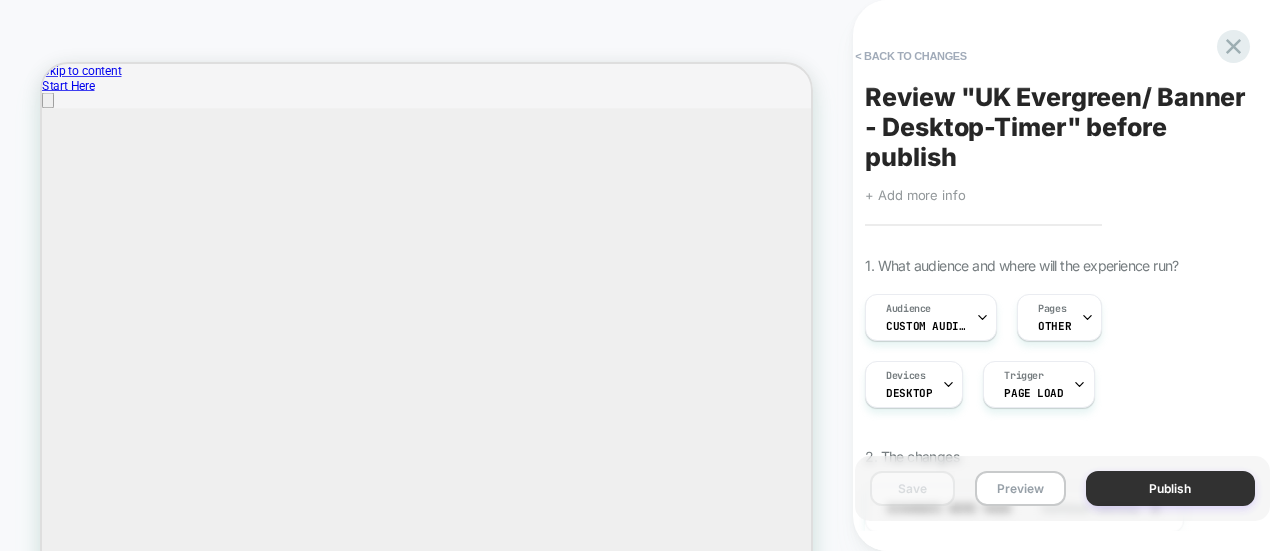 click on "Publish" at bounding box center (1170, 488) 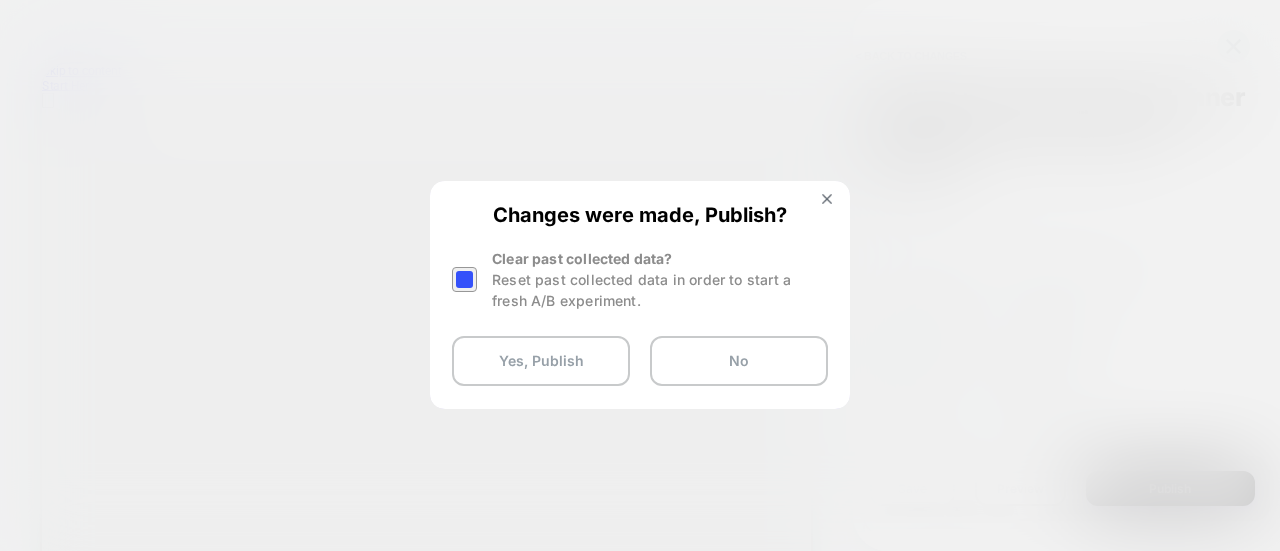 click at bounding box center (464, 279) 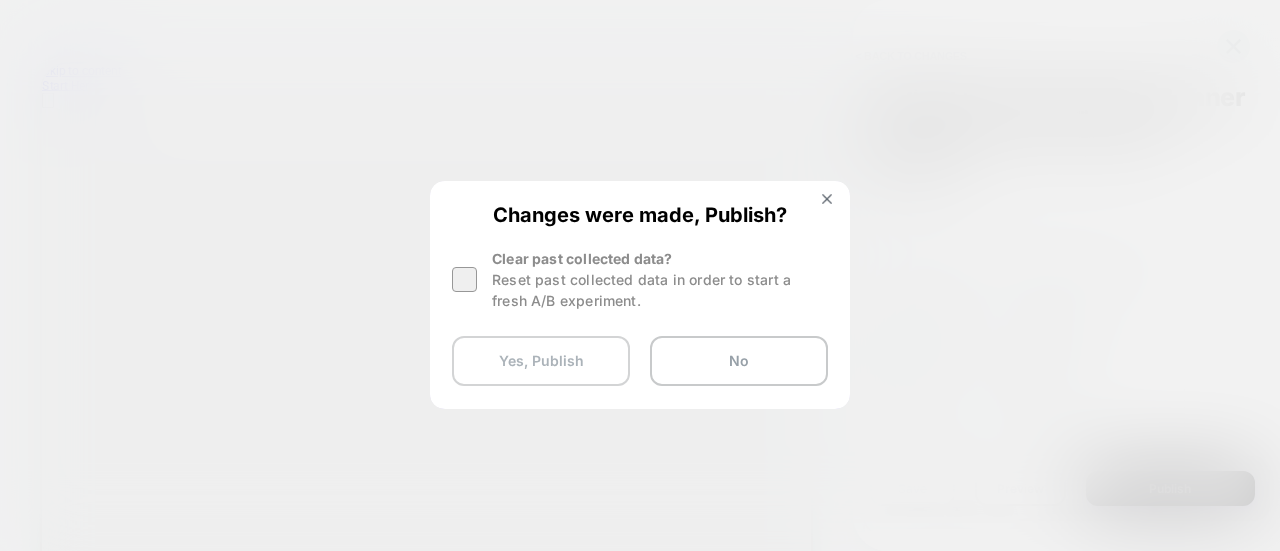 click on "Yes, Publish" at bounding box center (541, 361) 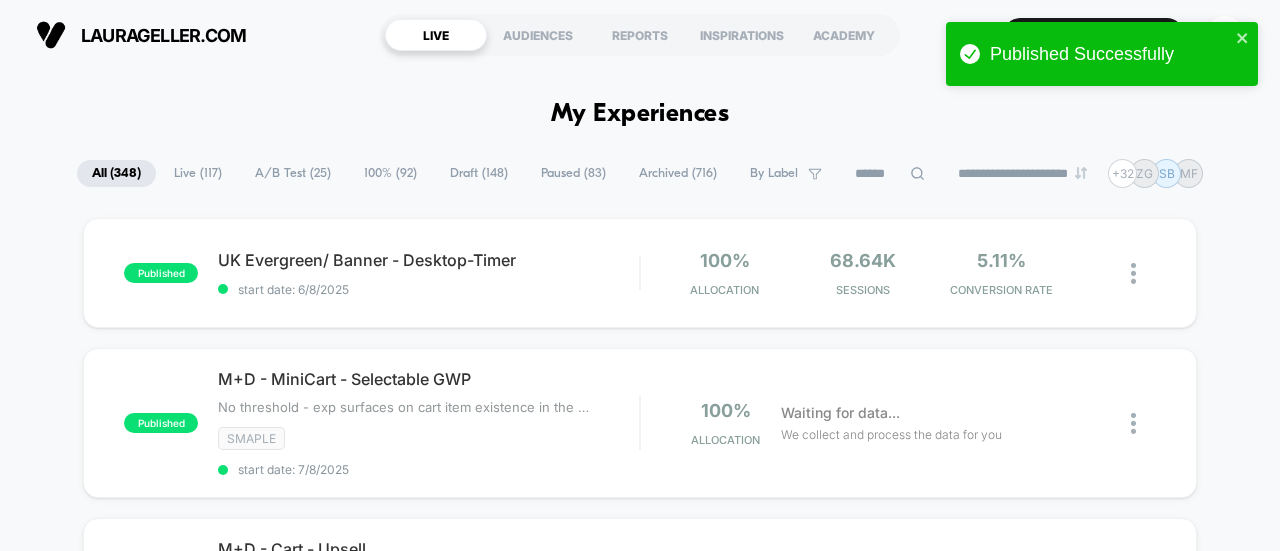 click at bounding box center [917, 173] 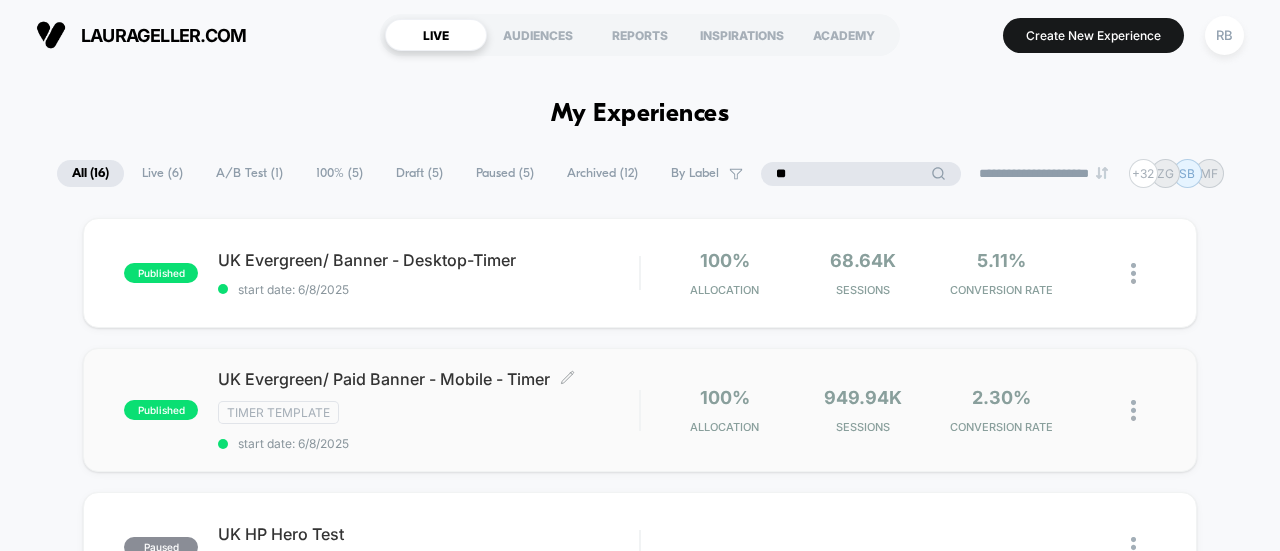 type on "**" 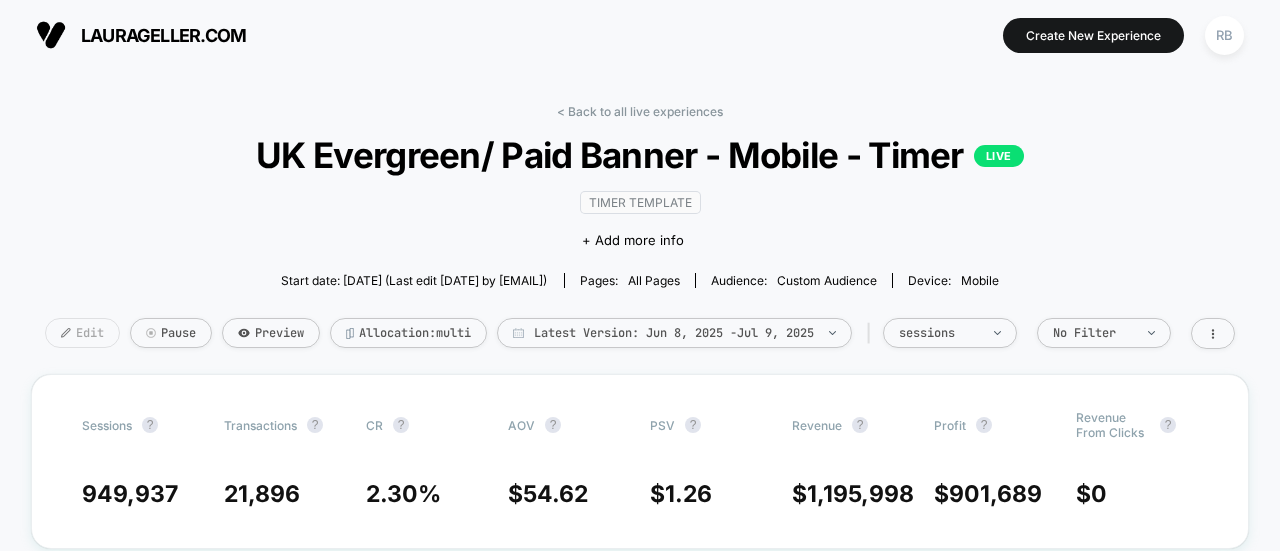 click on "Edit" at bounding box center (82, 333) 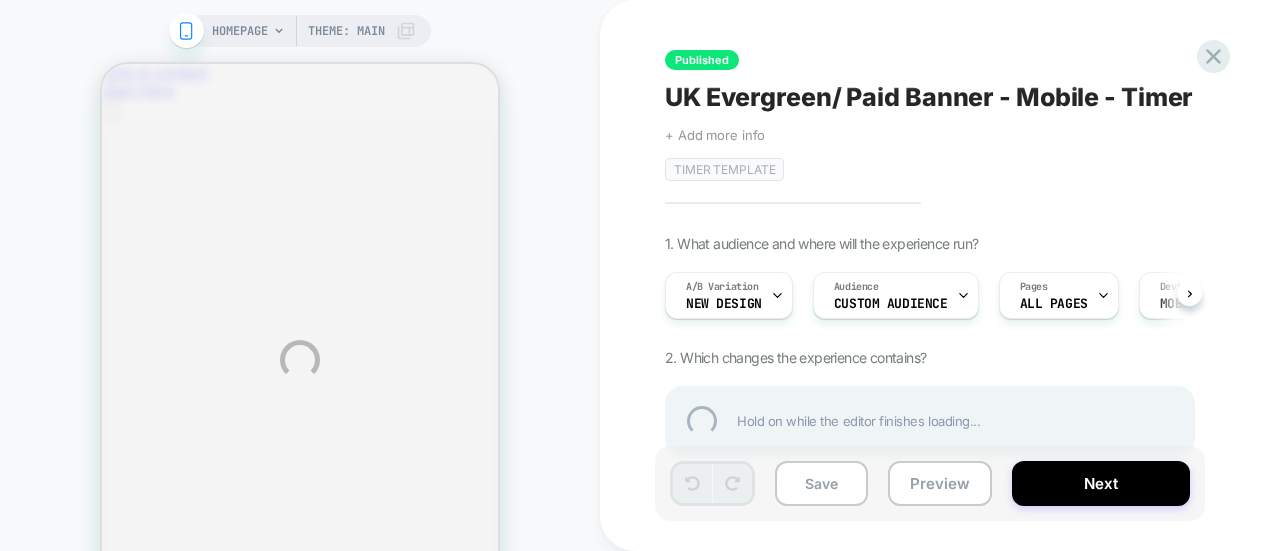 scroll, scrollTop: 0, scrollLeft: 0, axis: both 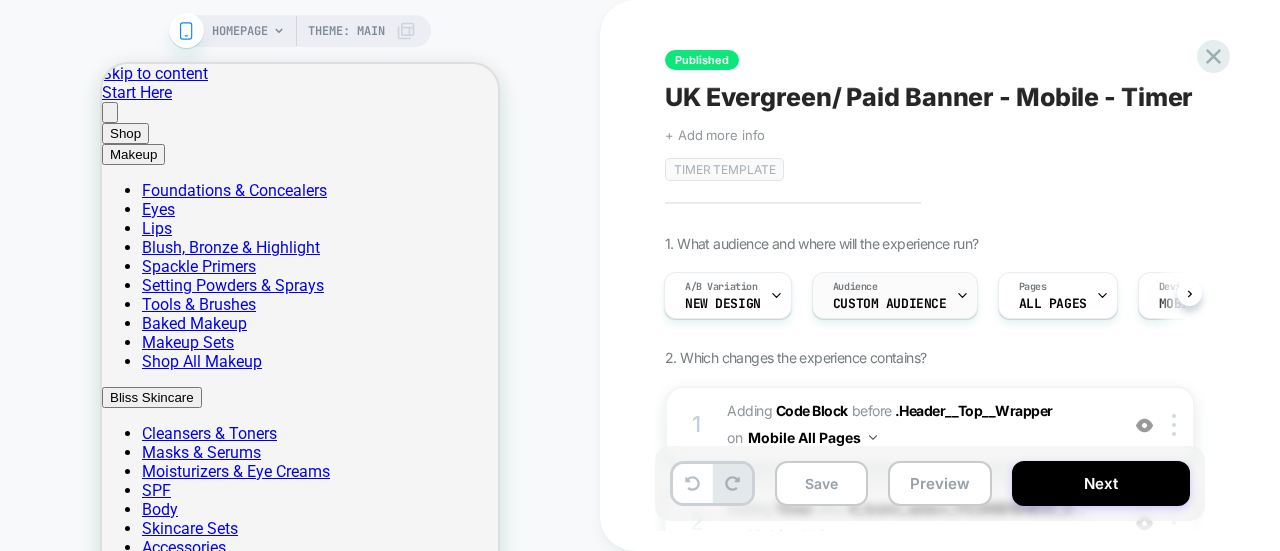 click on "Custom Audience" at bounding box center [723, 304] 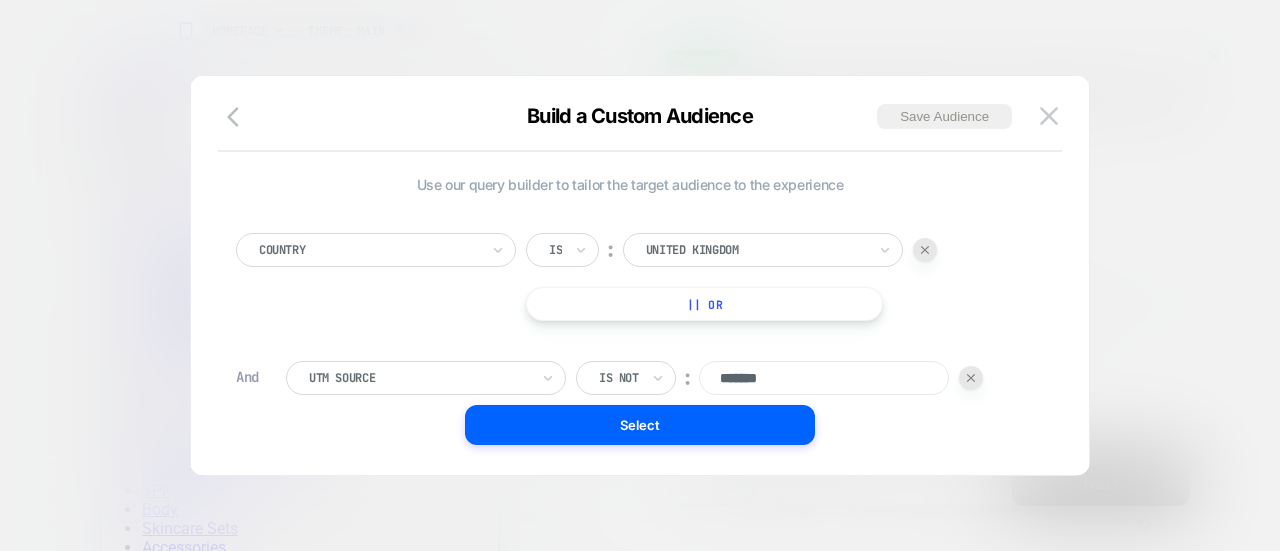 click at bounding box center [640, 275] 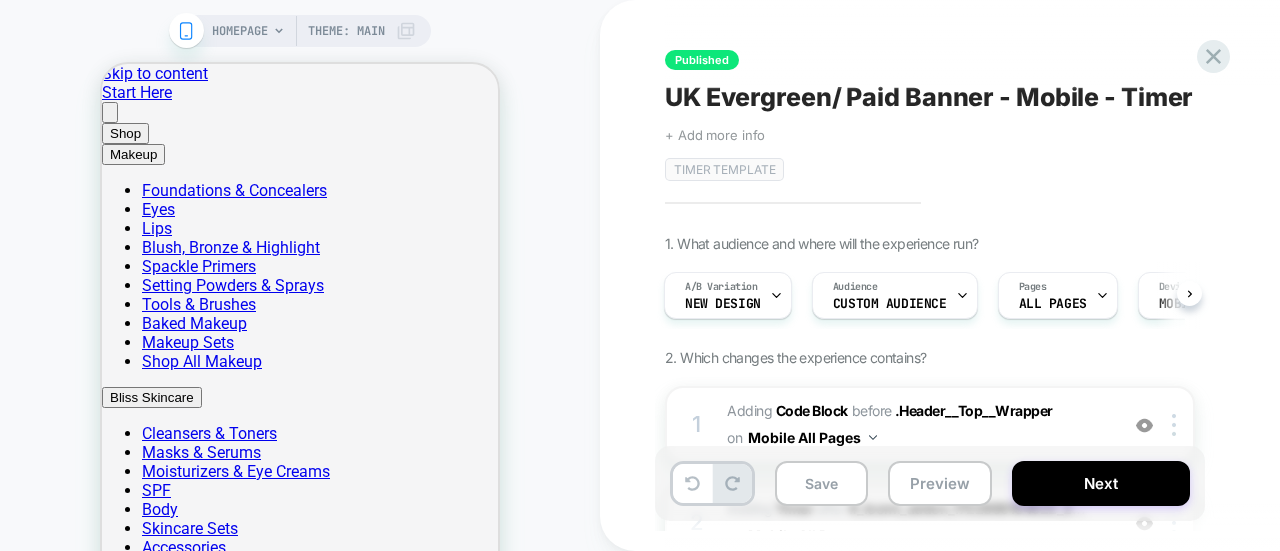 scroll, scrollTop: 1, scrollLeft: 0, axis: vertical 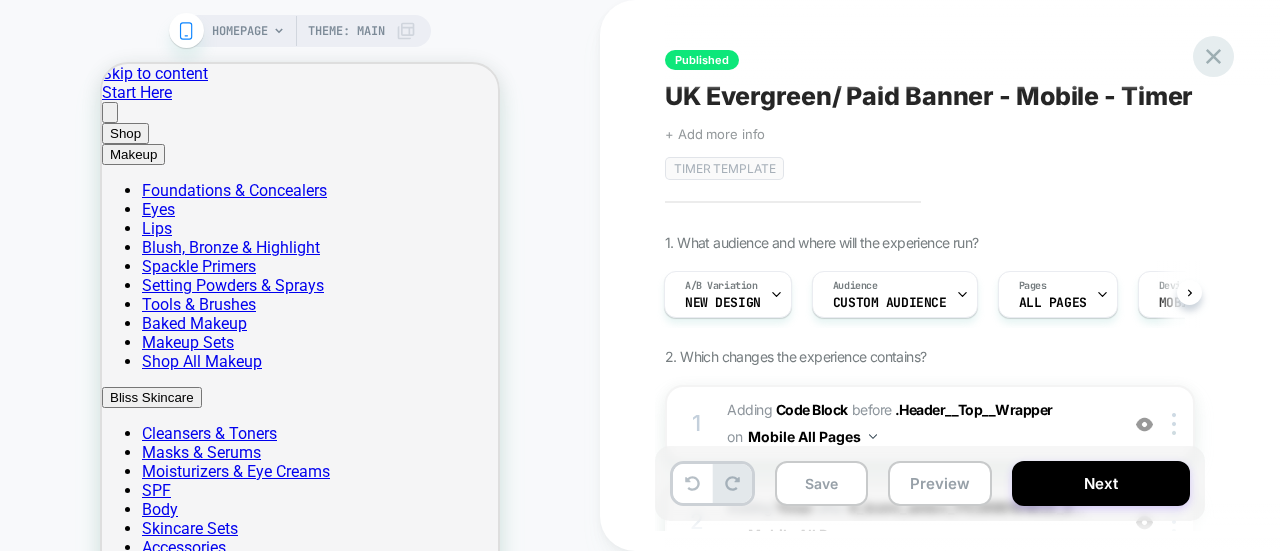 click at bounding box center [1213, 56] 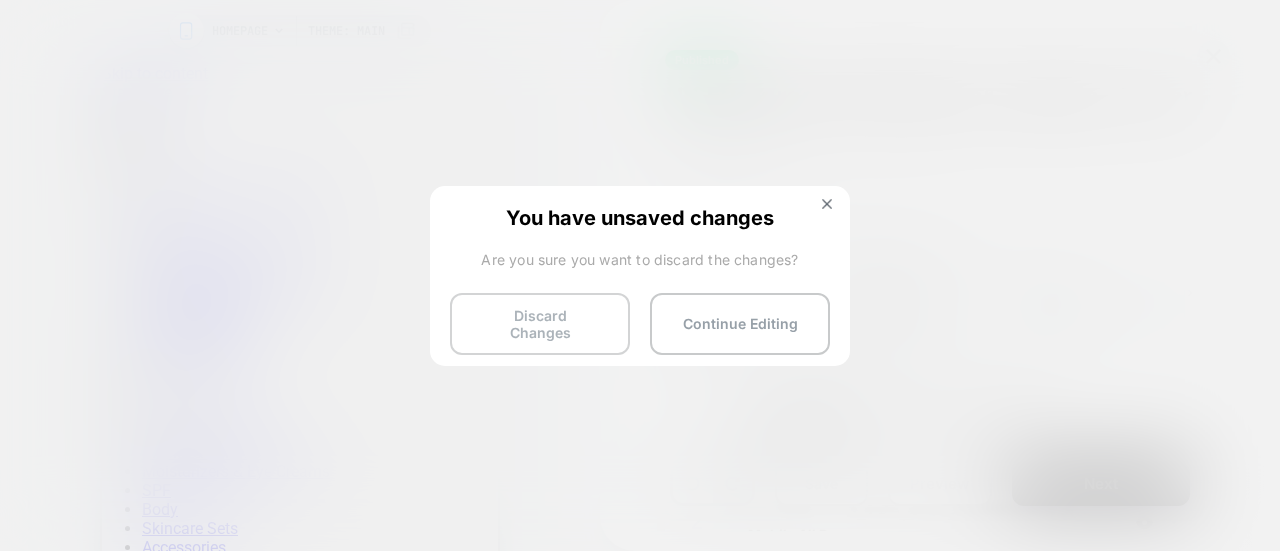 click on "Discard Changes" at bounding box center (540, 324) 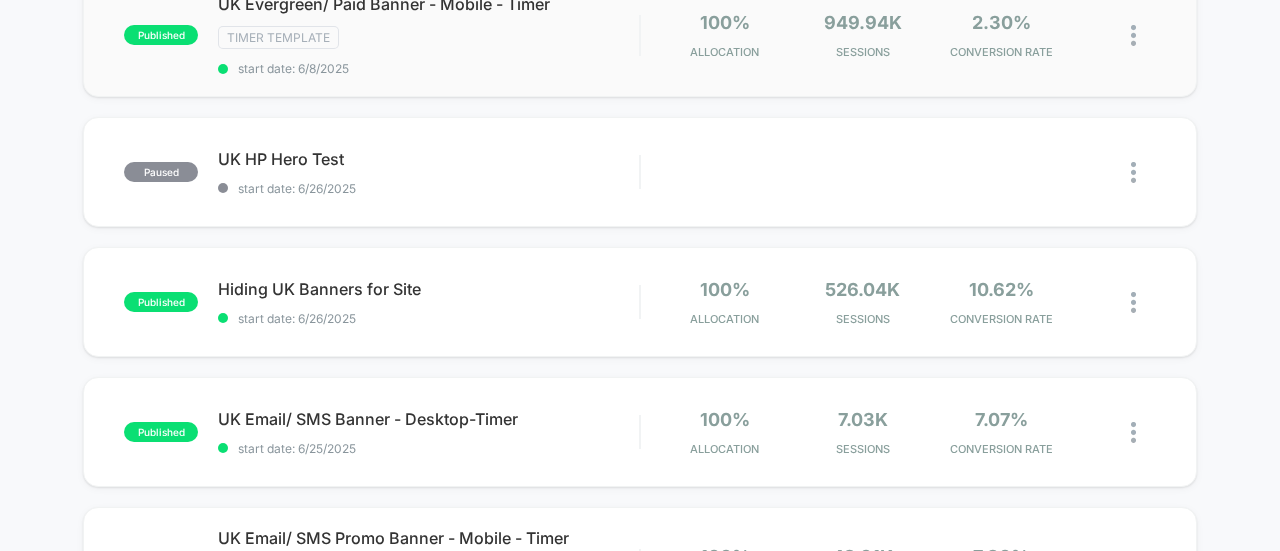 scroll, scrollTop: 516, scrollLeft: 0, axis: vertical 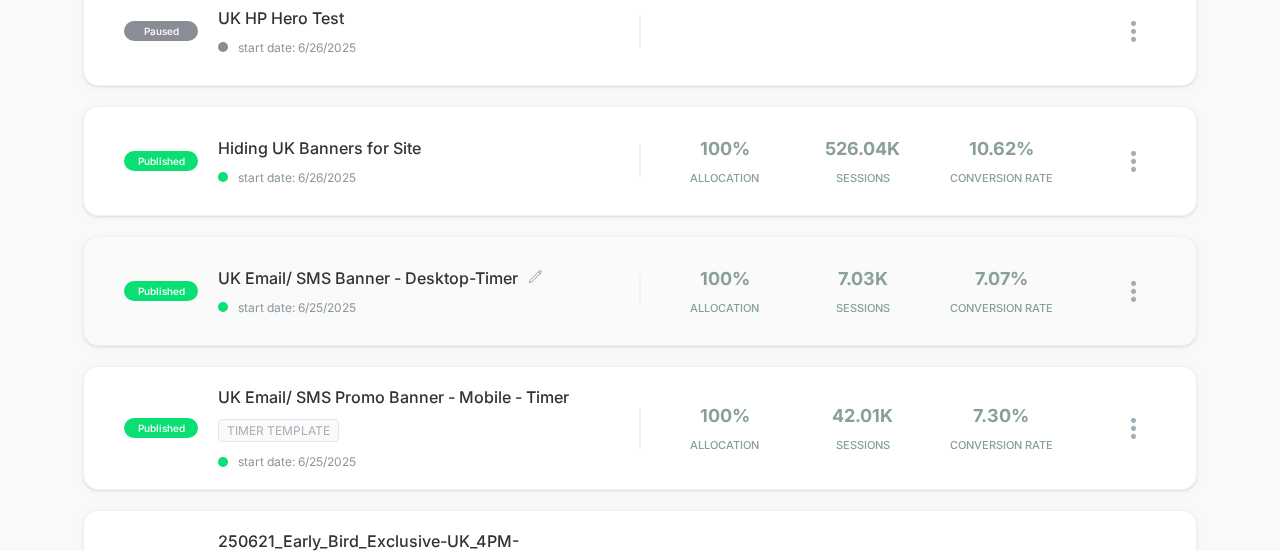 click on "UK Email/ SMS Banner - Desktop-Timer Click to edit experience details" at bounding box center [428, 278] 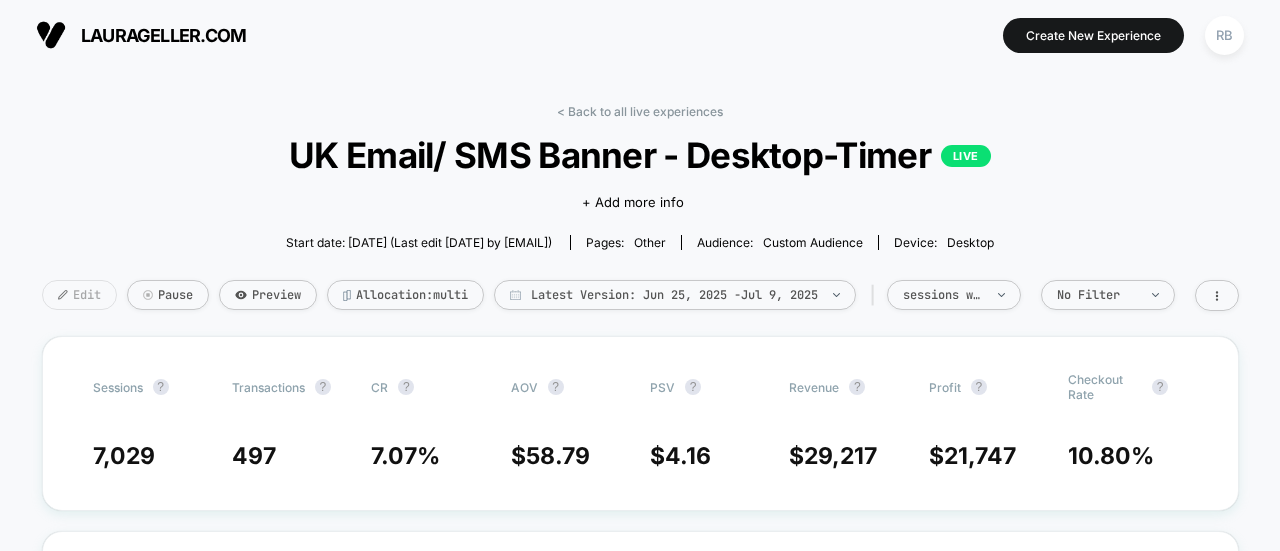 click on "Edit" at bounding box center (79, 295) 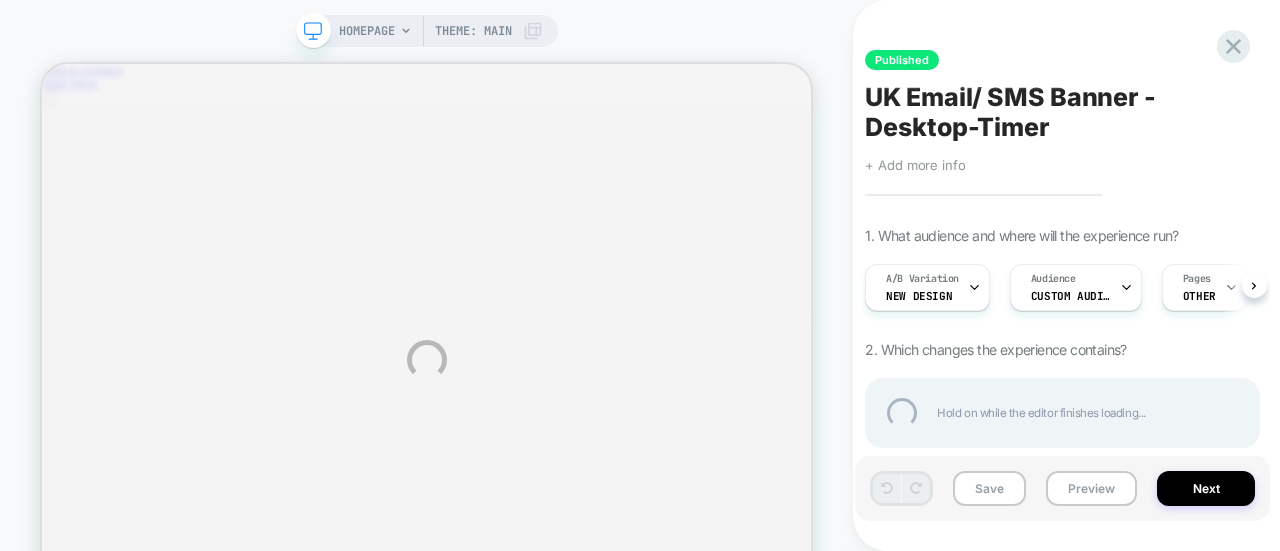 scroll, scrollTop: 0, scrollLeft: 0, axis: both 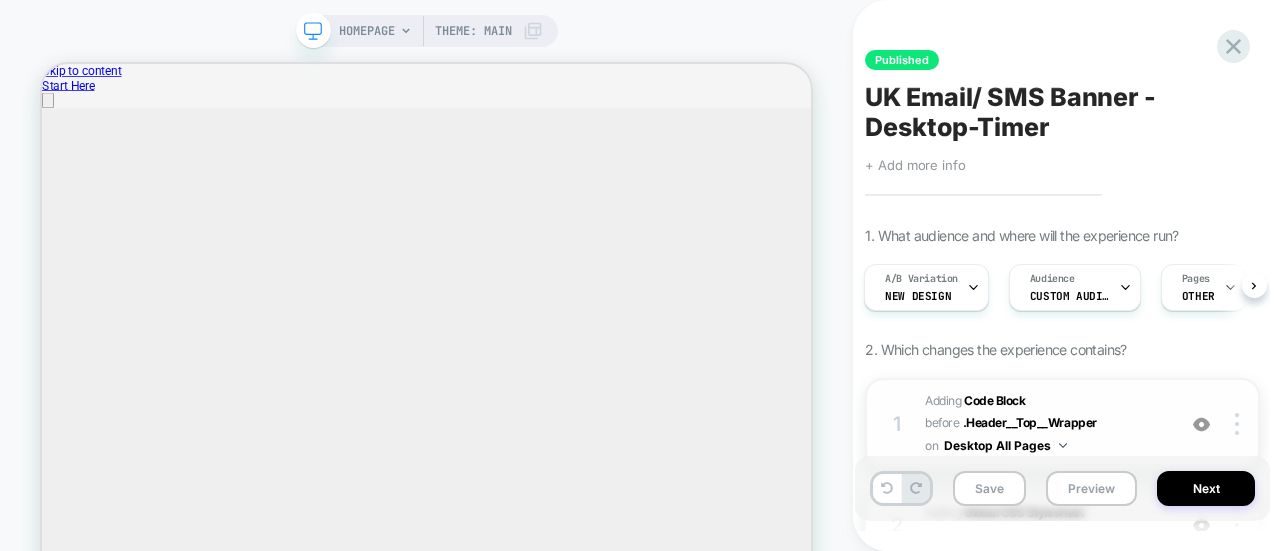 click on "1 Adding   Code Block   BEFORE .Header__Top__Wrapper .Header__Top__Wrapper   on Desktop All Pages Add Before Add After Duplicate Replace Position Copy CSS Selector Rename Copy to   Mobile Target   All Devices Delete" at bounding box center (1062, 424) 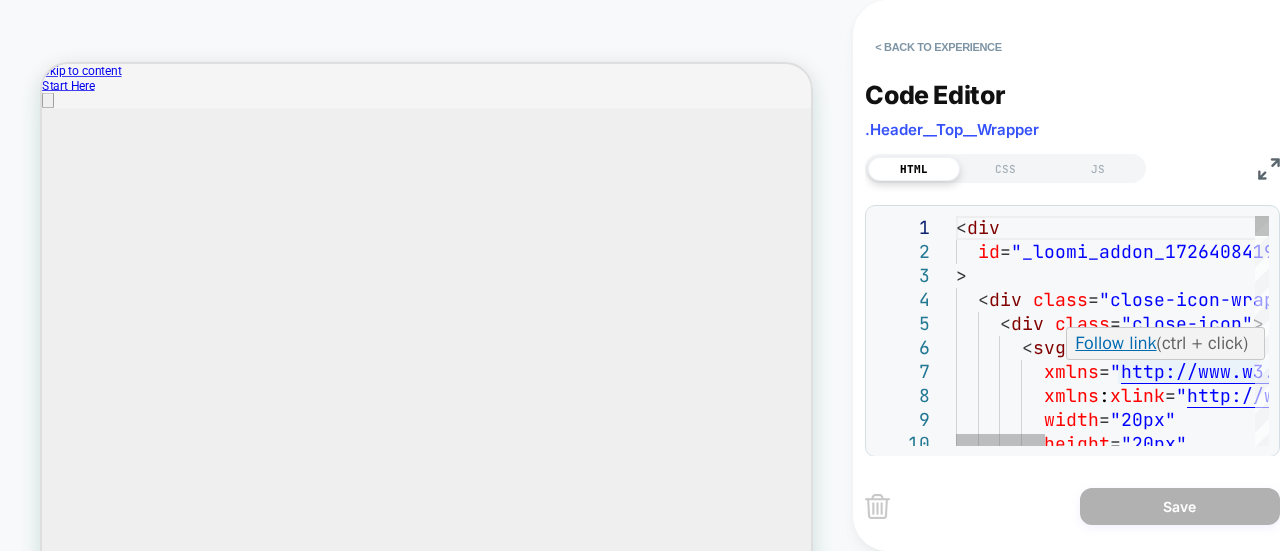click on "< div    id = "_loomi_addon_1726408419725_dup1730497213_dup17307 36684_dup1743488776_dup1747848219_2" >    < div   class = "close-icon-wrapper" >      < div   class = "close-icon" >        < svg          xmlns = " http://www.w3.org/2000/svg "          xmlns : xlink = " http://www.w3.org/1999/xlink "          width = "20px"          height = "20px"" at bounding box center [1476, 2095] 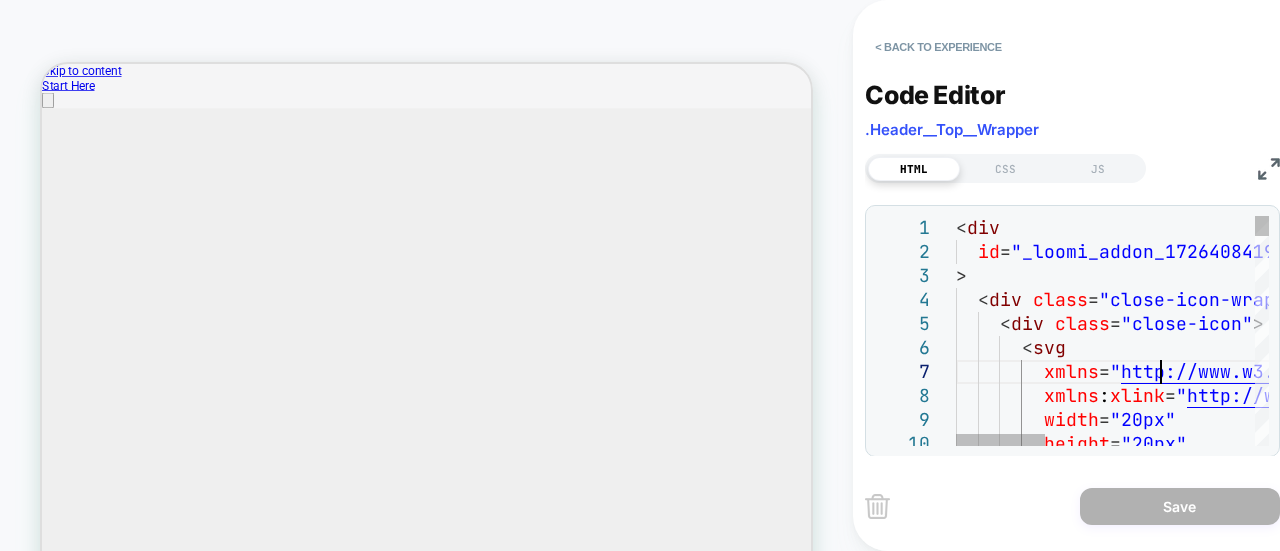 scroll, scrollTop: 0, scrollLeft: 0, axis: both 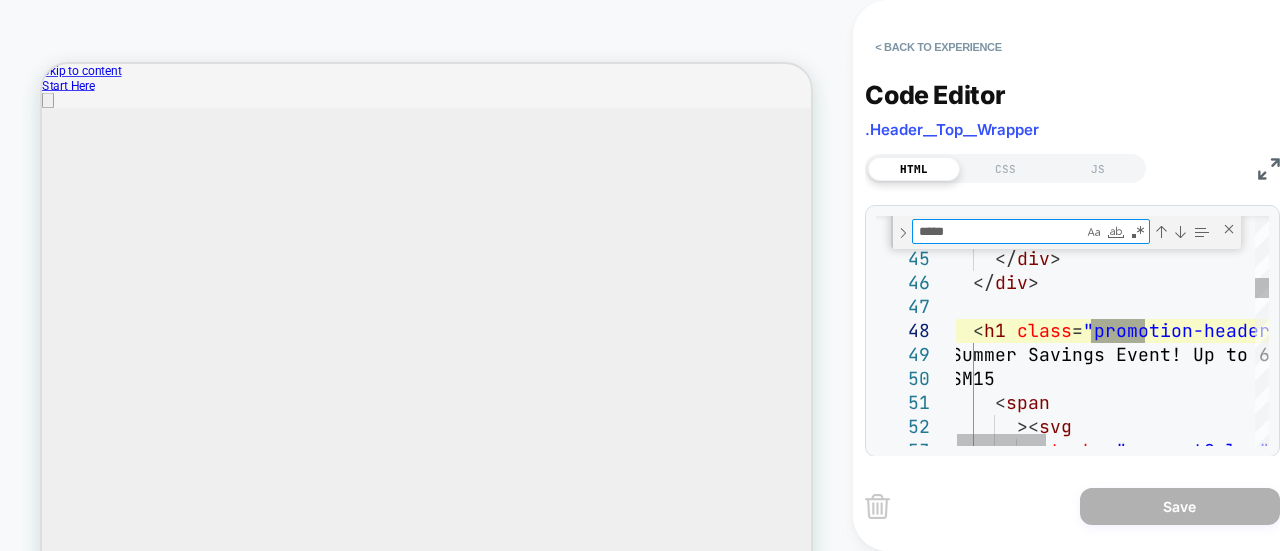 type on "*****" 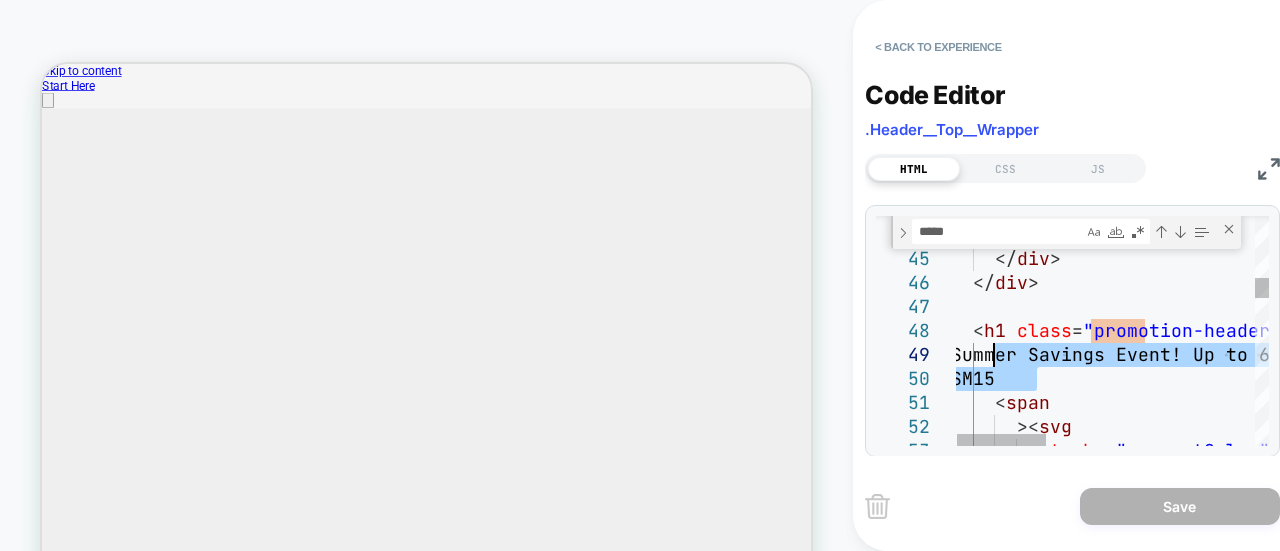 drag, startPoint x: 1038, startPoint y: 378, endPoint x: 996, endPoint y: 356, distance: 47.41308 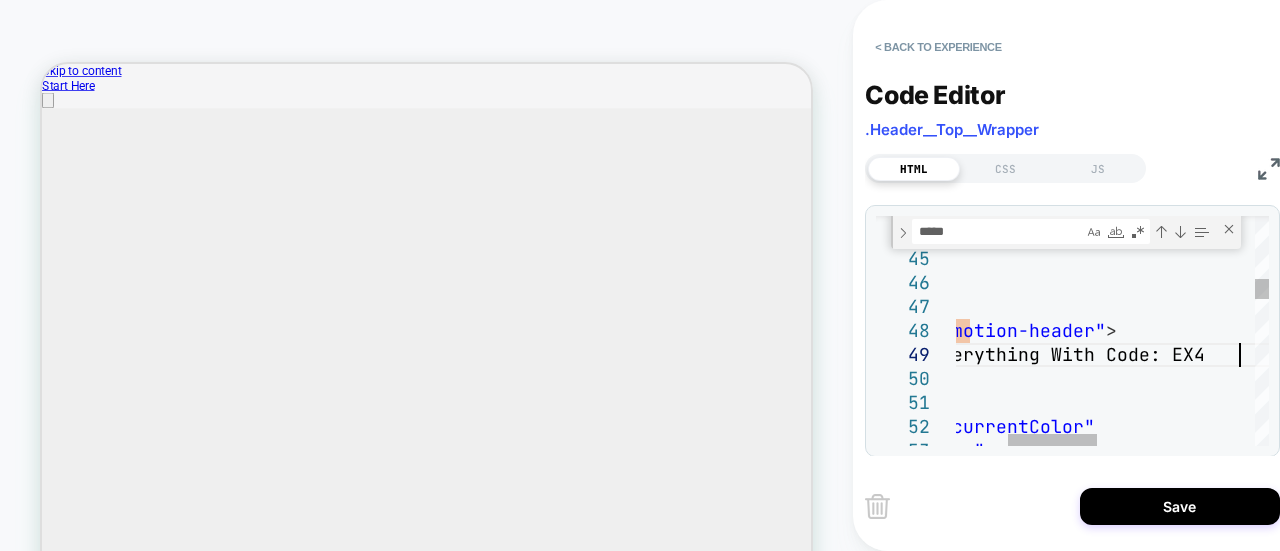 scroll, scrollTop: 192, scrollLeft: 474, axis: both 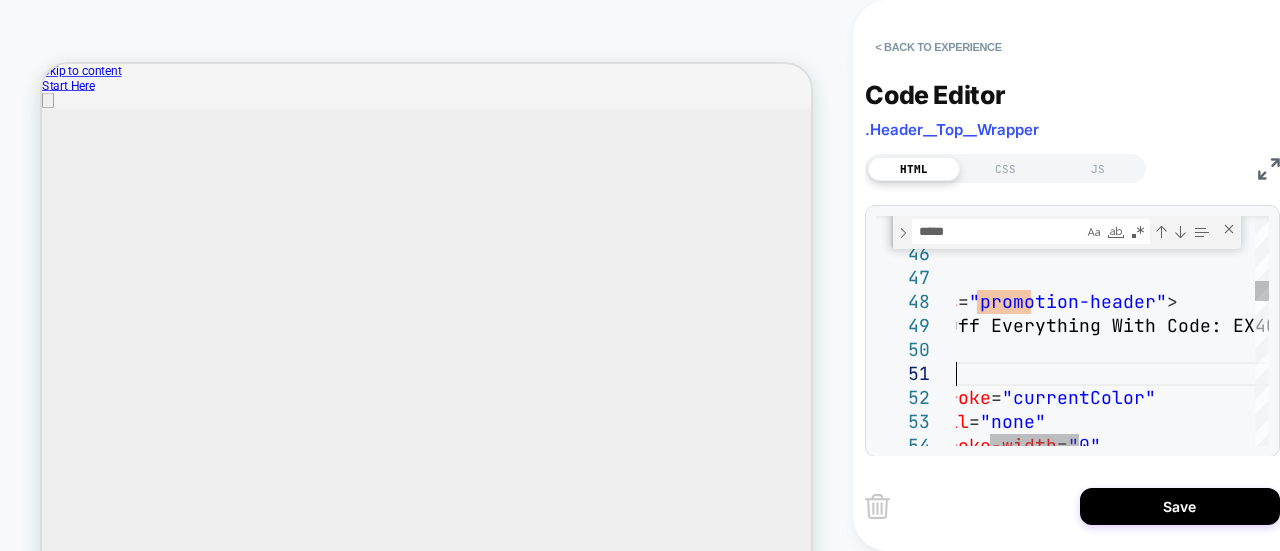 click on "Extra 40% Off Everything With Code: EX40" at bounding box center (1357, 1012) 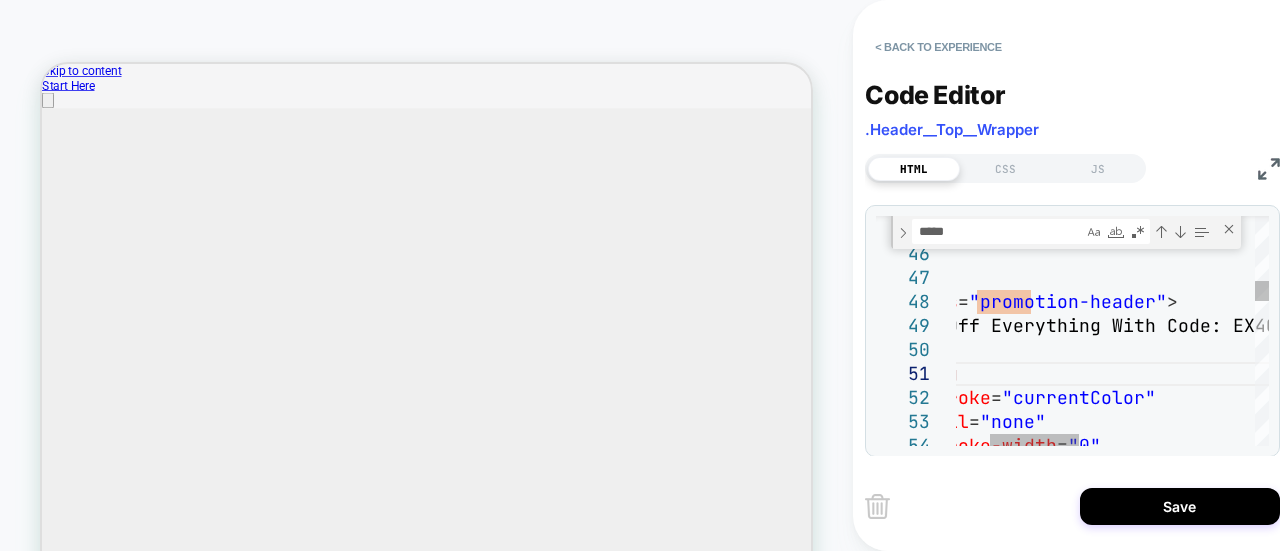type on "**********" 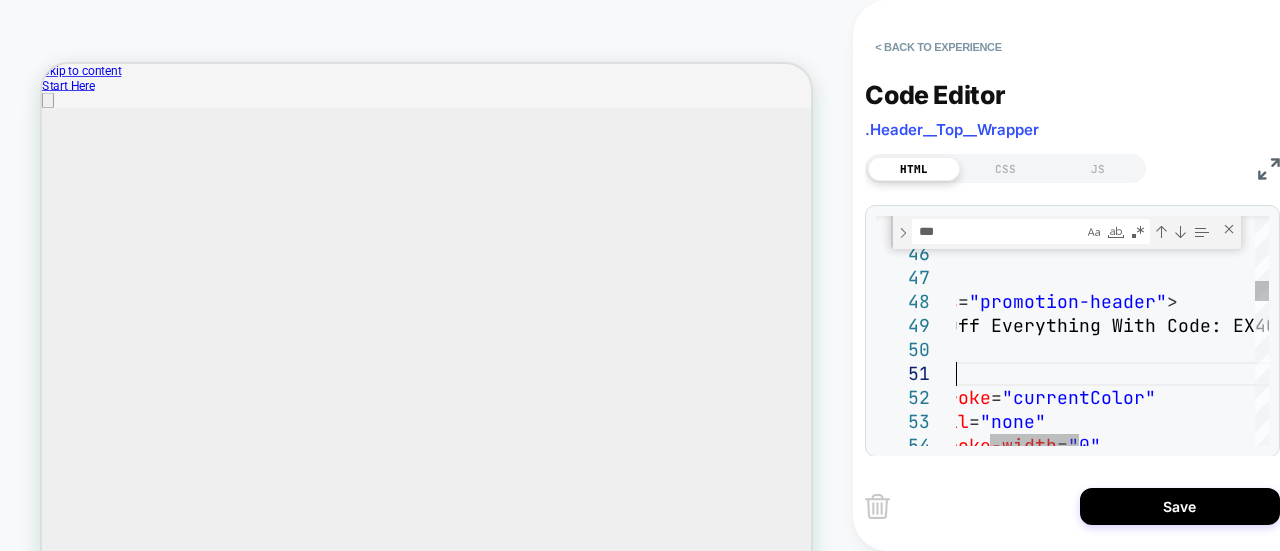 click on "Extra 40% Off Everything With Code: EX40" at bounding box center (1357, 1012) 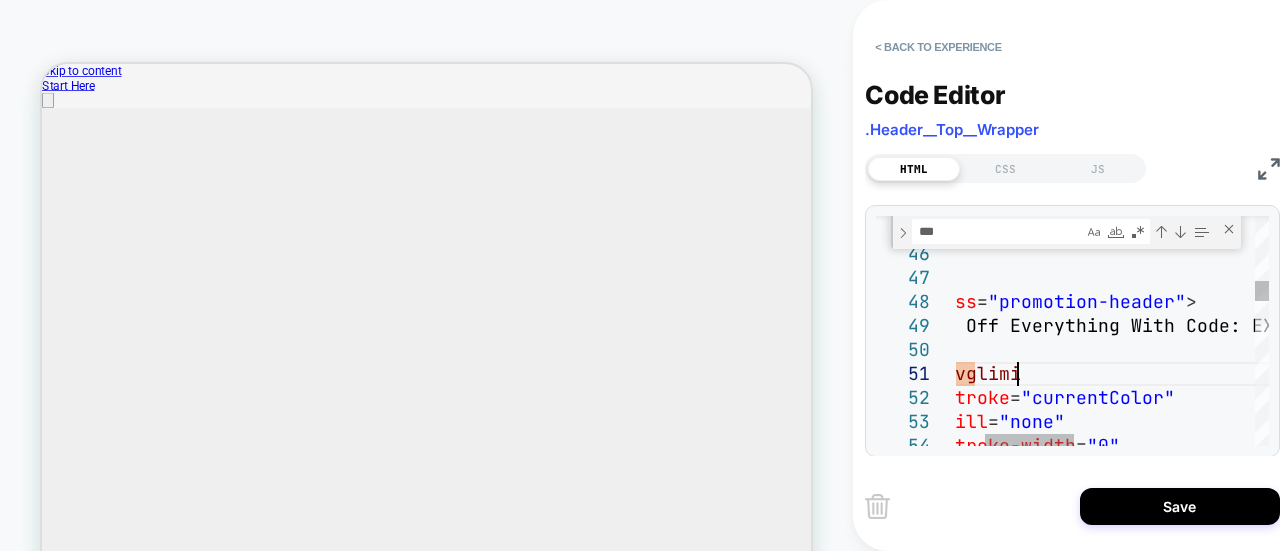 scroll, scrollTop: 23, scrollLeft: 160, axis: both 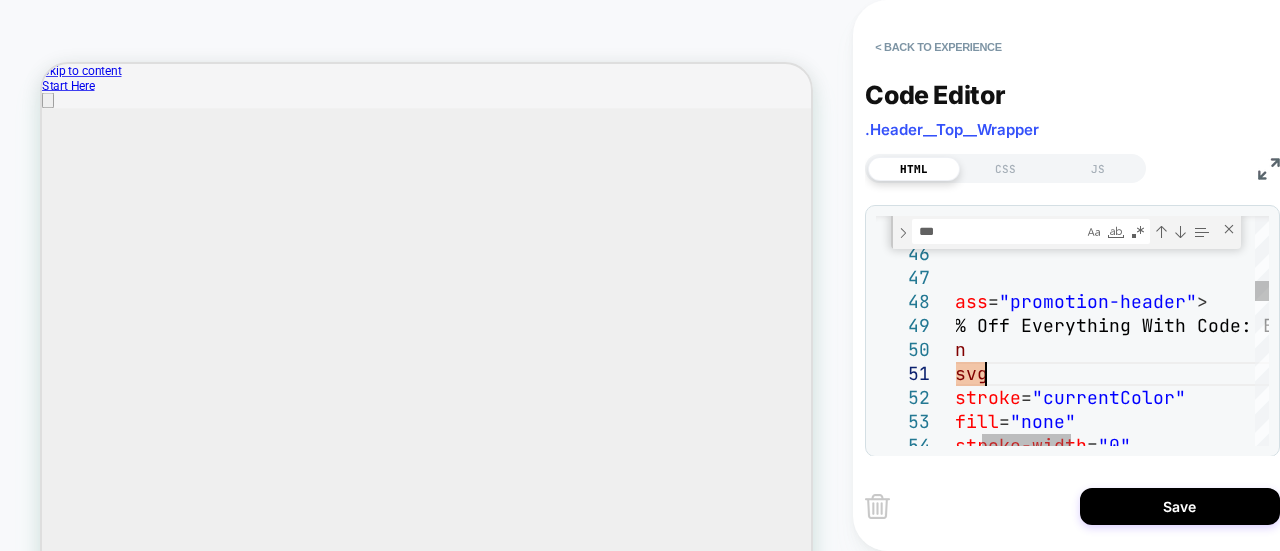 click on "Extra 40% Off Everything With Code: EX40" at bounding box center (1387, 1012) 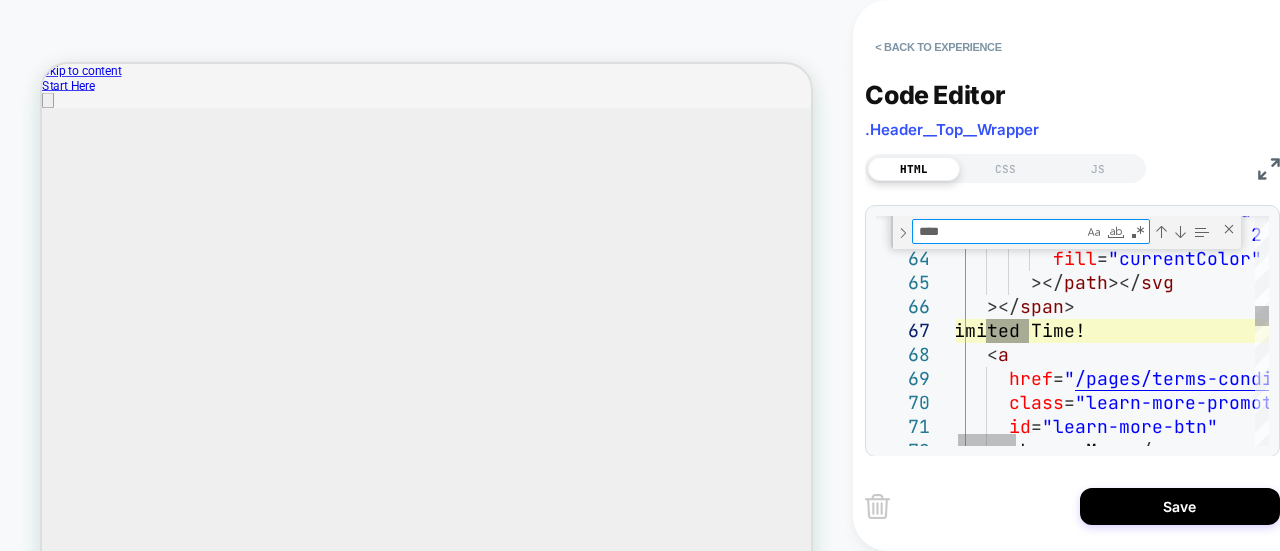 type on "****" 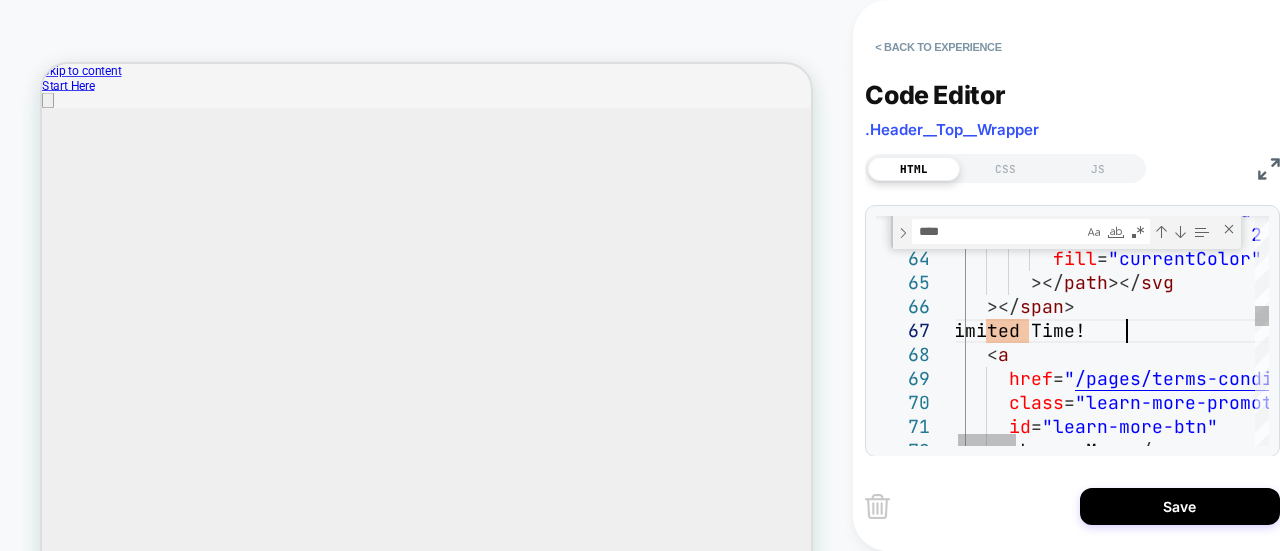 scroll, scrollTop: 23, scrollLeft: 0, axis: vertical 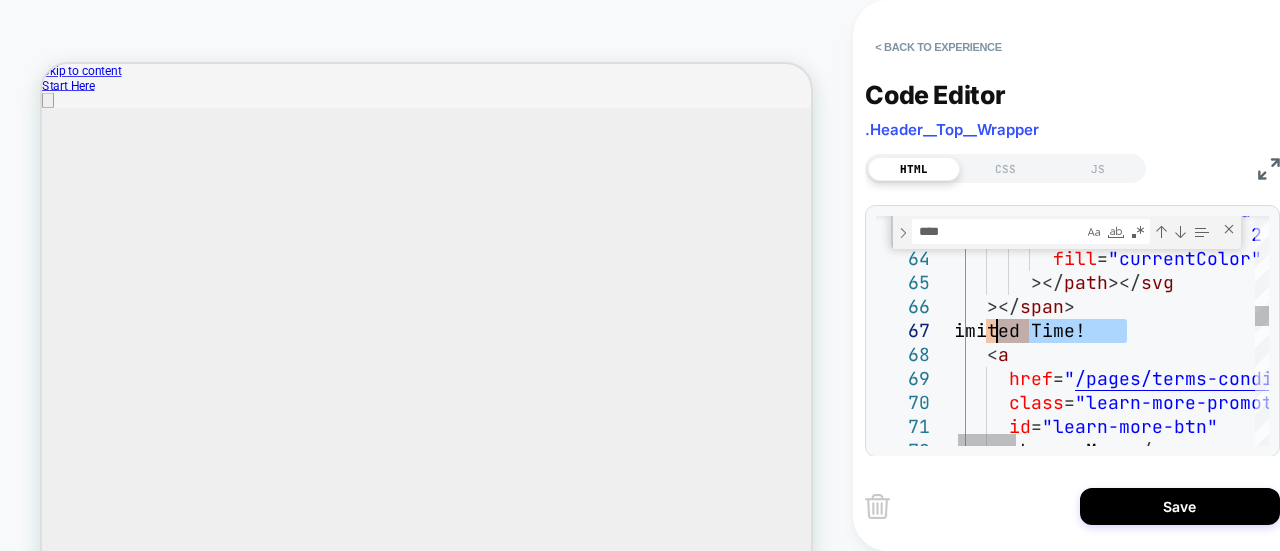drag, startPoint x: 1152, startPoint y: 334, endPoint x: 989, endPoint y: 335, distance: 163.00307 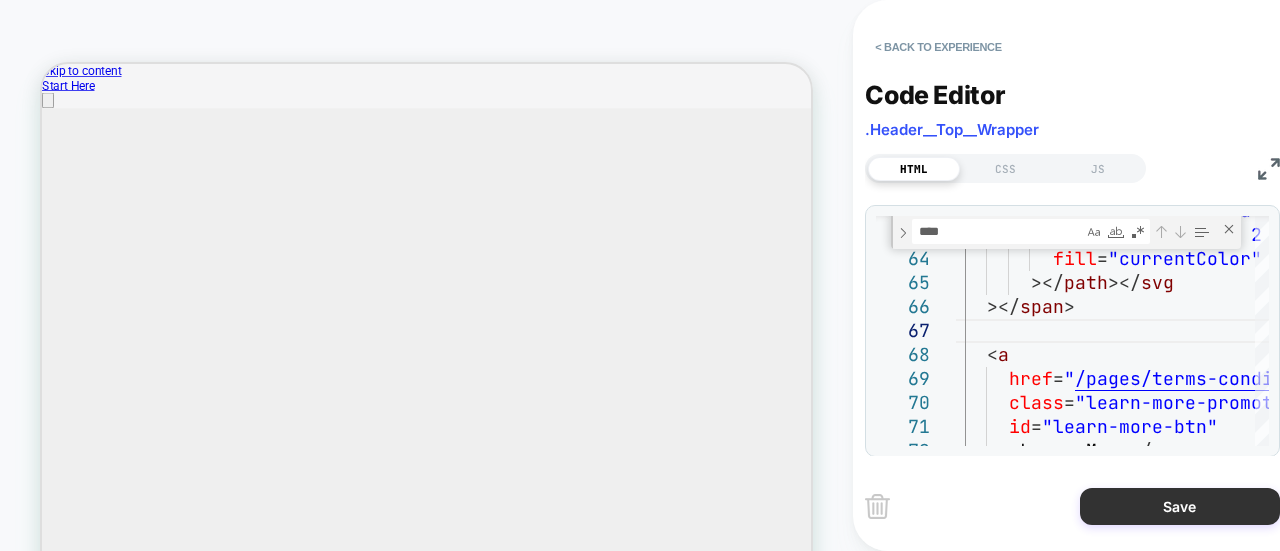 click on "Save" at bounding box center (1180, 506) 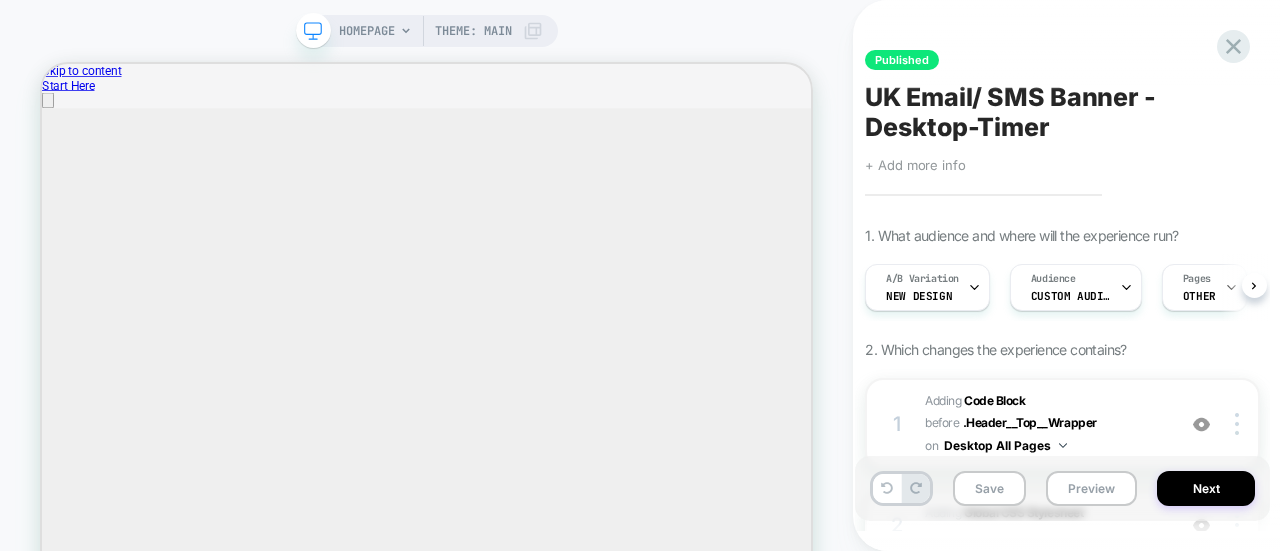 scroll, scrollTop: 0, scrollLeft: 1, axis: horizontal 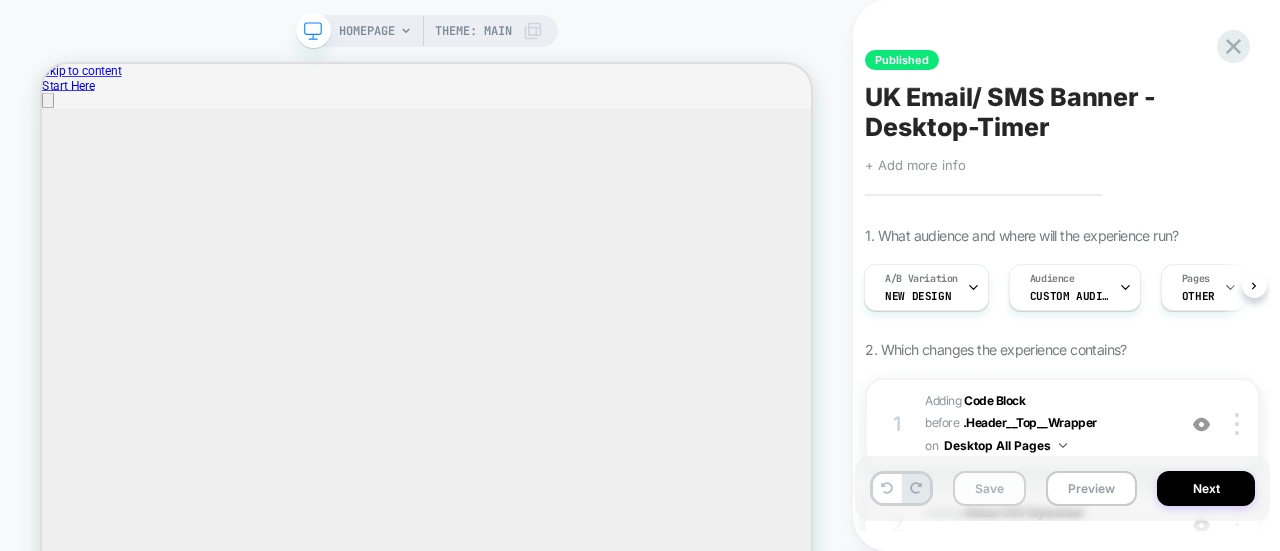 click on "Save" at bounding box center (989, 488) 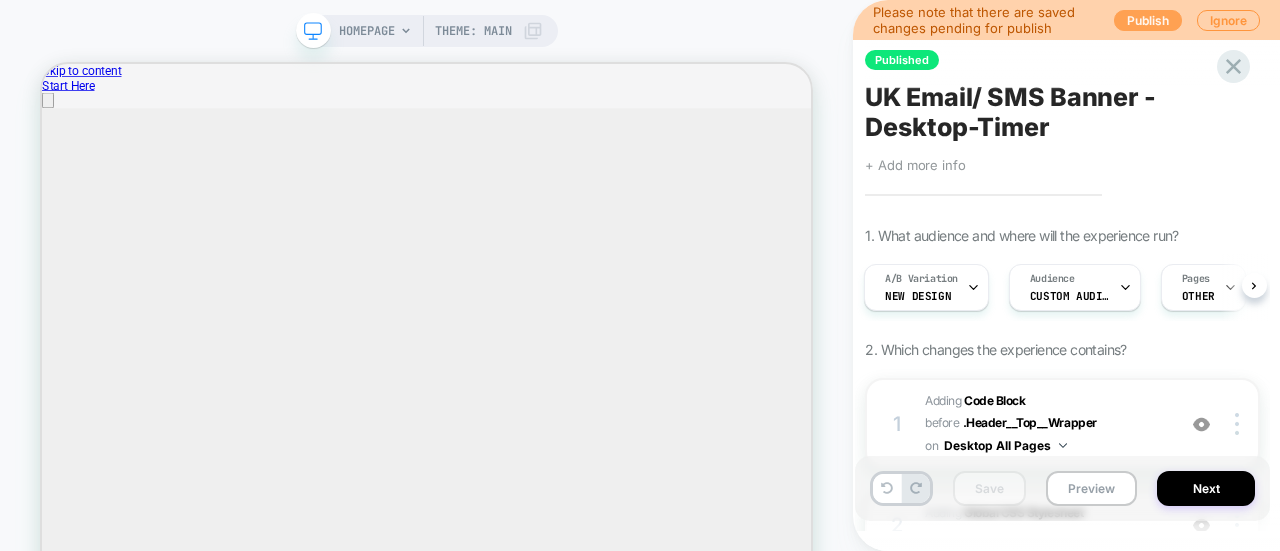 click on "Publish" at bounding box center (1148, 20) 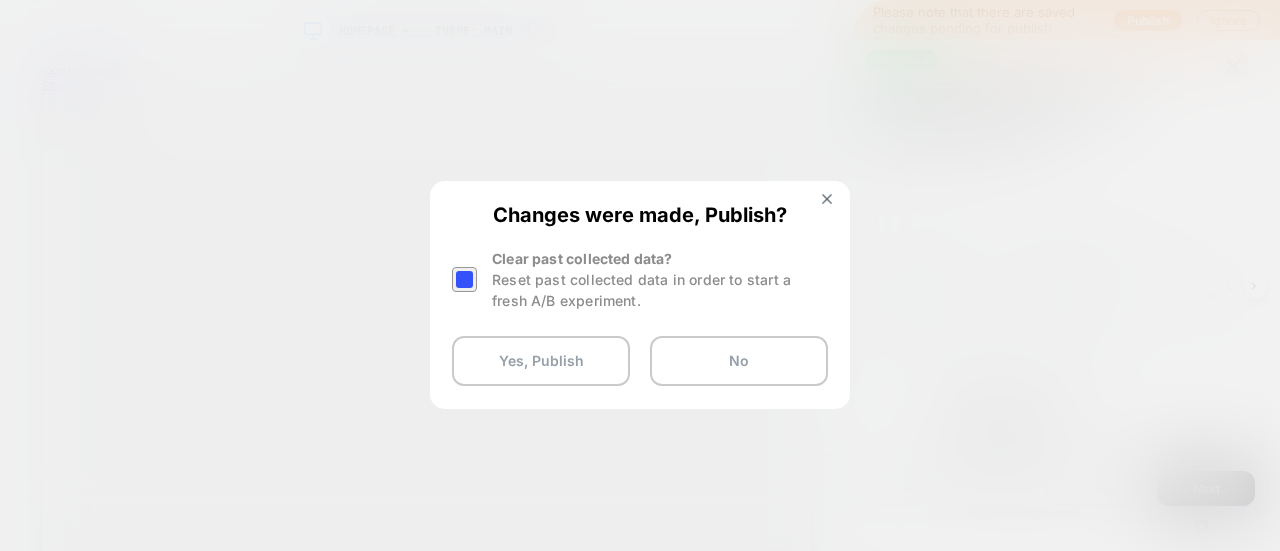 click at bounding box center (464, 279) 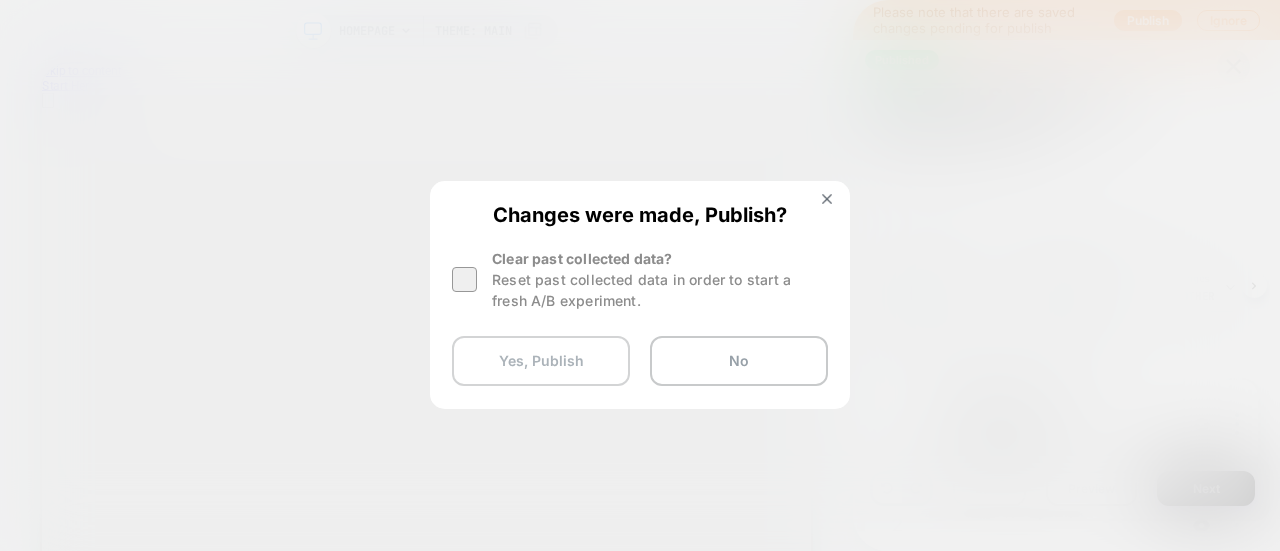 click on "Yes, Publish" at bounding box center [541, 361] 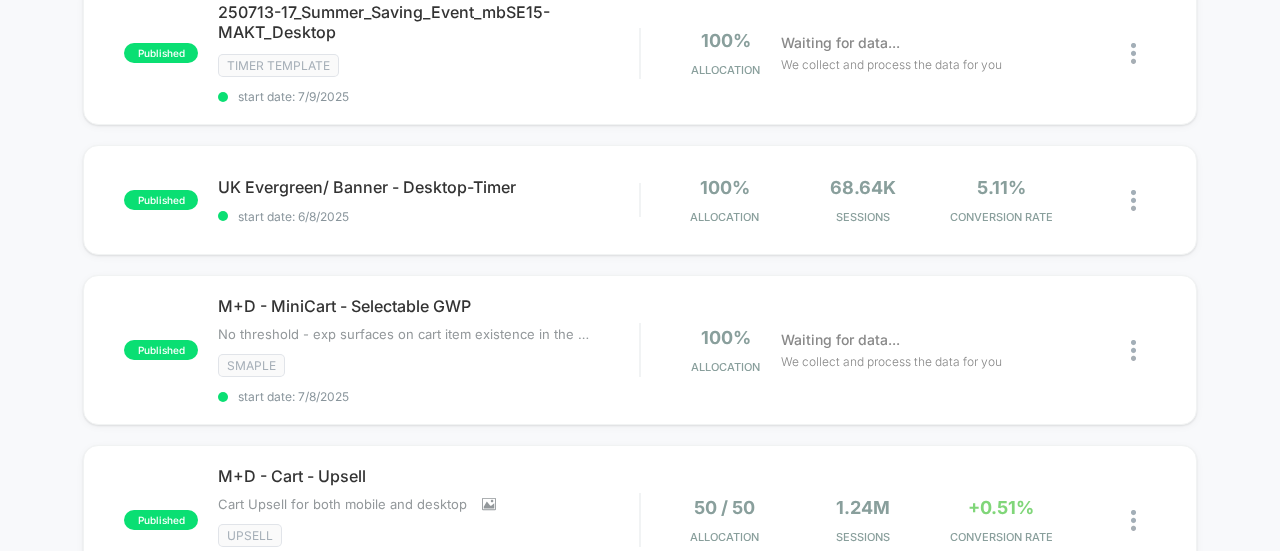 scroll, scrollTop: 0, scrollLeft: 0, axis: both 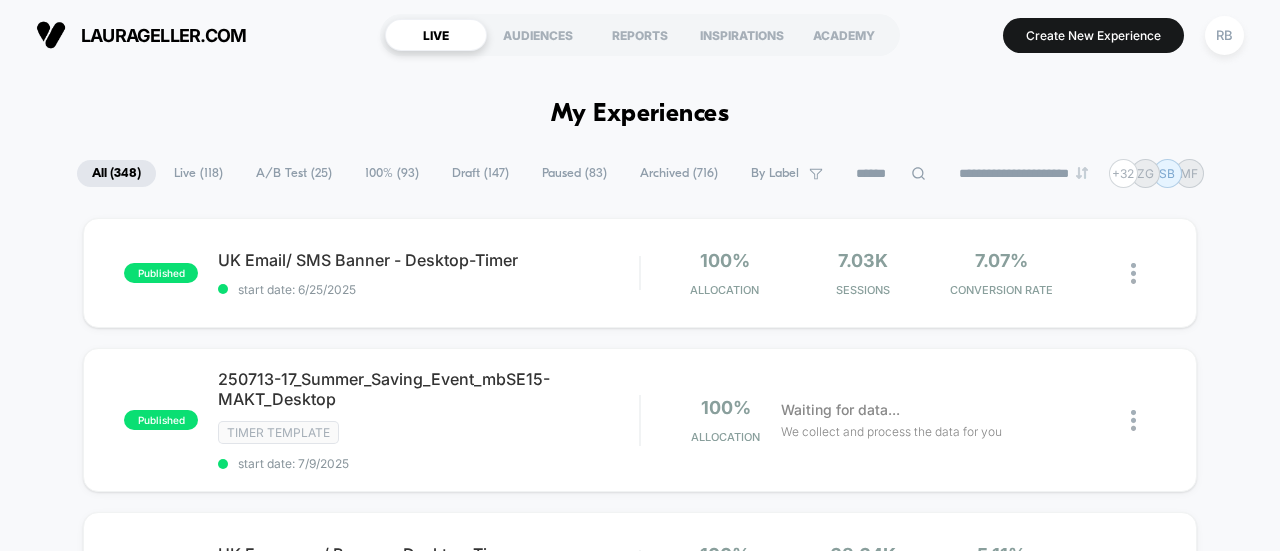 click at bounding box center [918, 173] 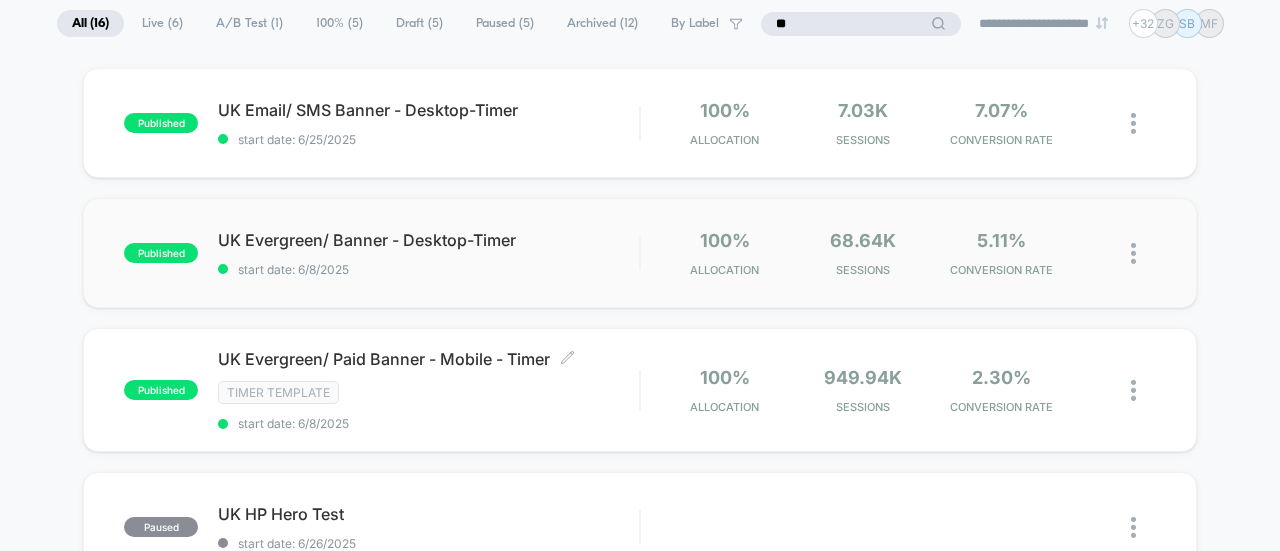 scroll, scrollTop: 183, scrollLeft: 0, axis: vertical 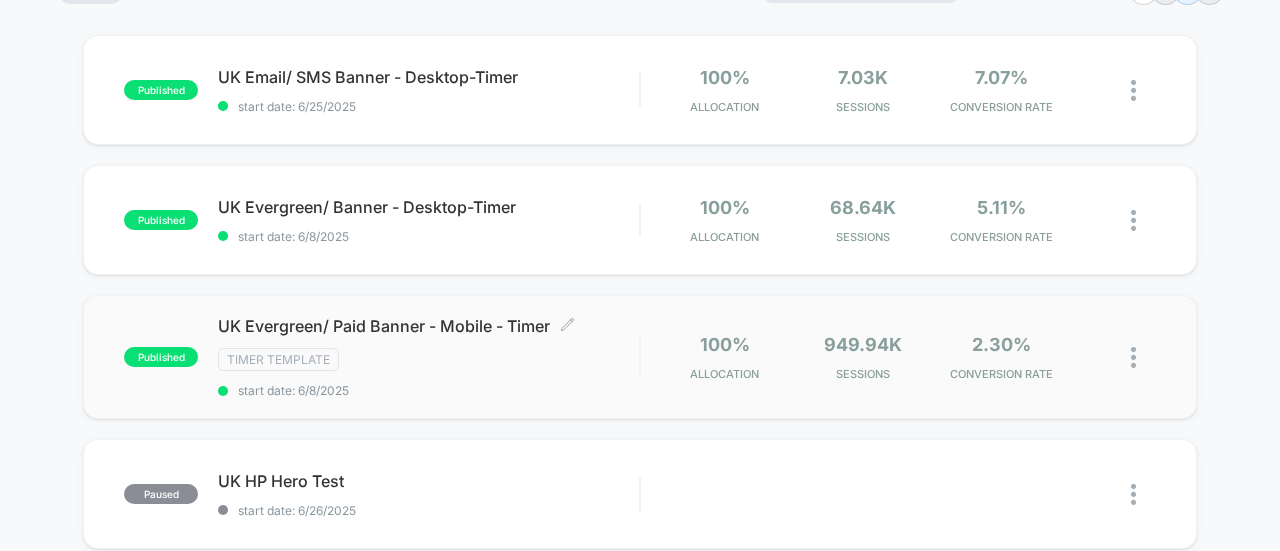 type on "**" 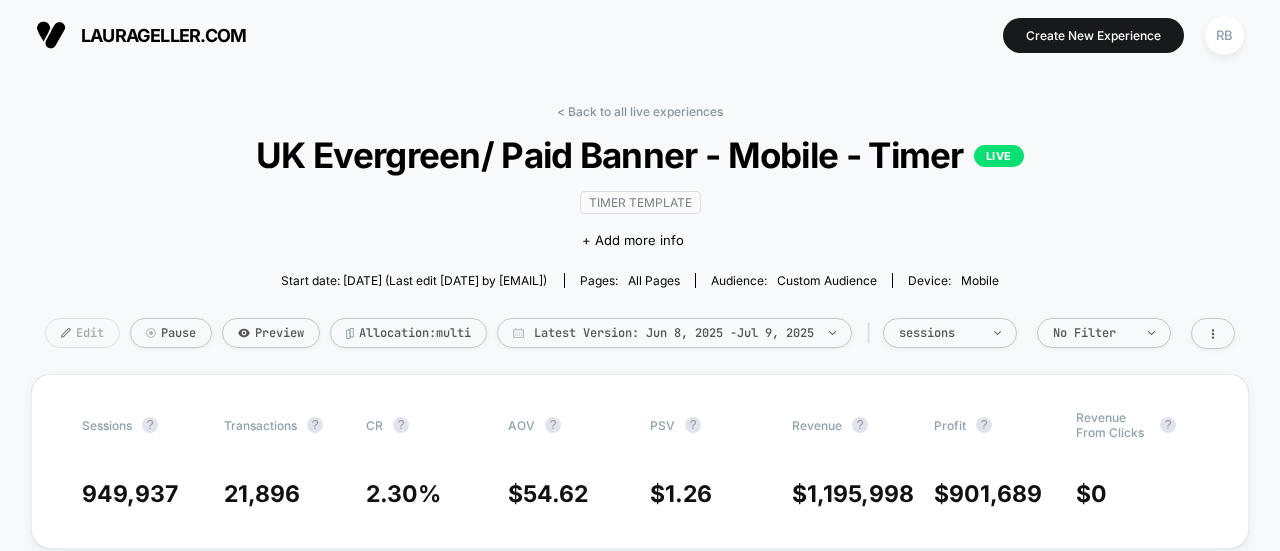 click on "Edit" at bounding box center [82, 333] 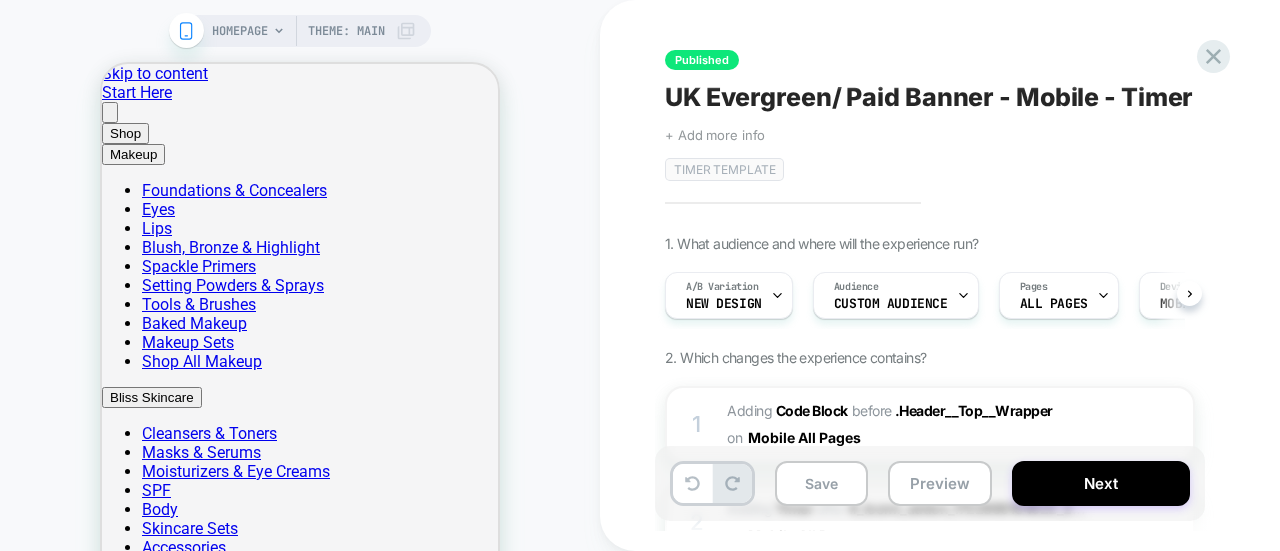 scroll, scrollTop: 0, scrollLeft: 0, axis: both 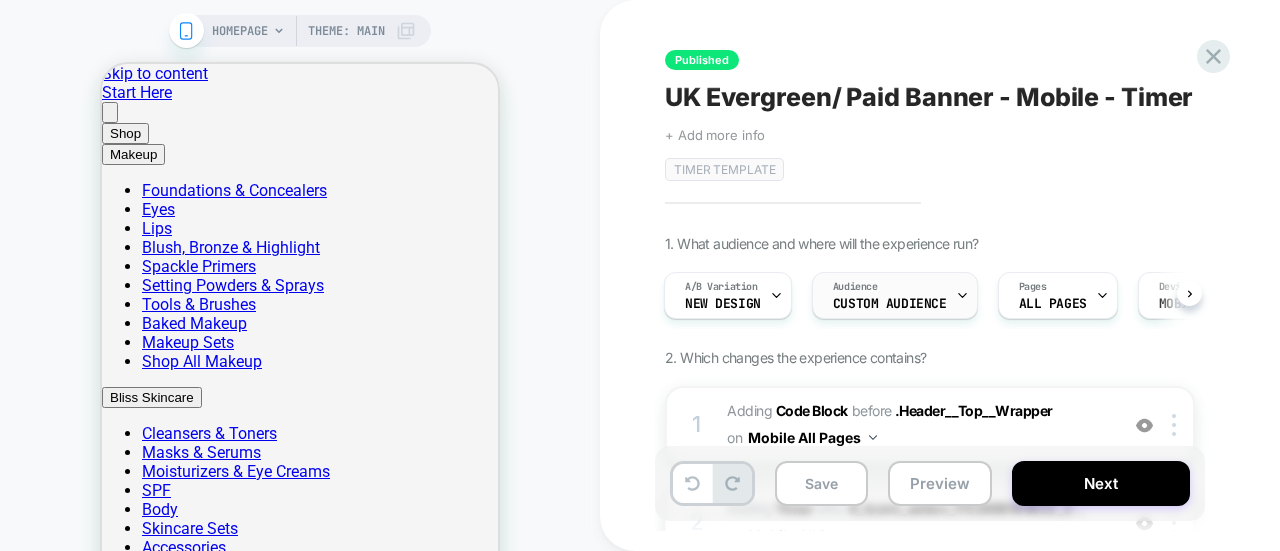 click on "Custom Audience" at bounding box center [723, 304] 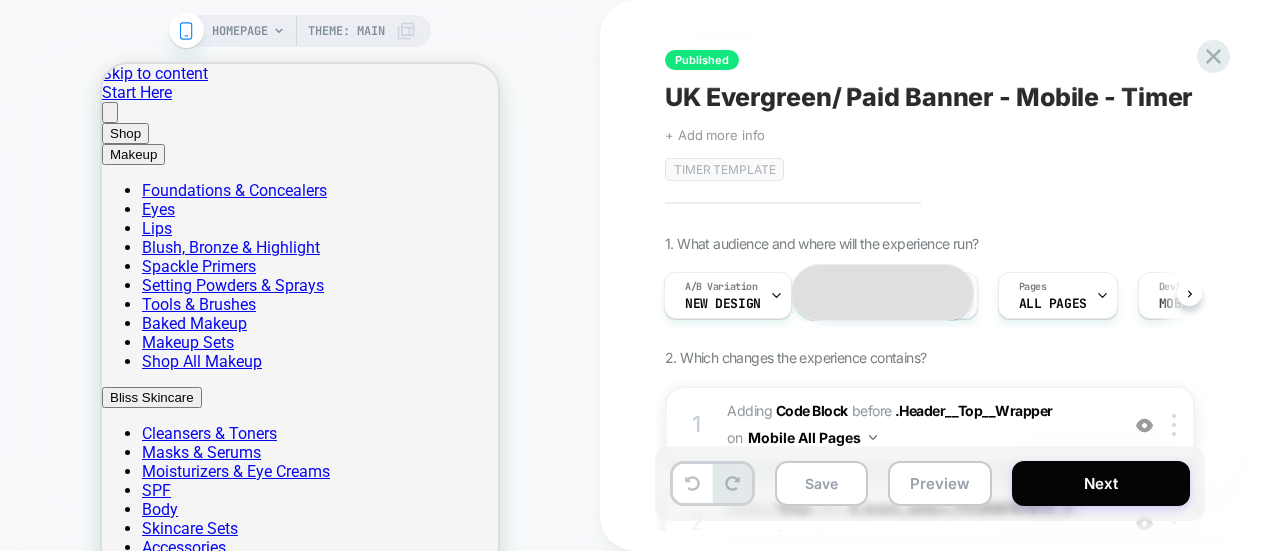 scroll, scrollTop: 0, scrollLeft: 0, axis: both 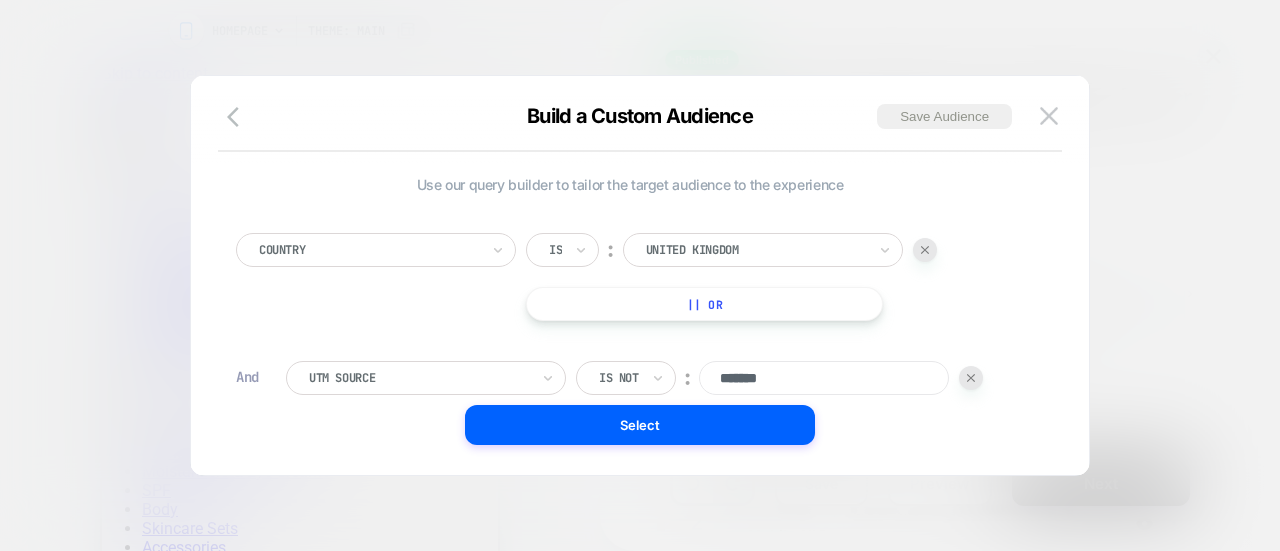 click at bounding box center (640, 275) 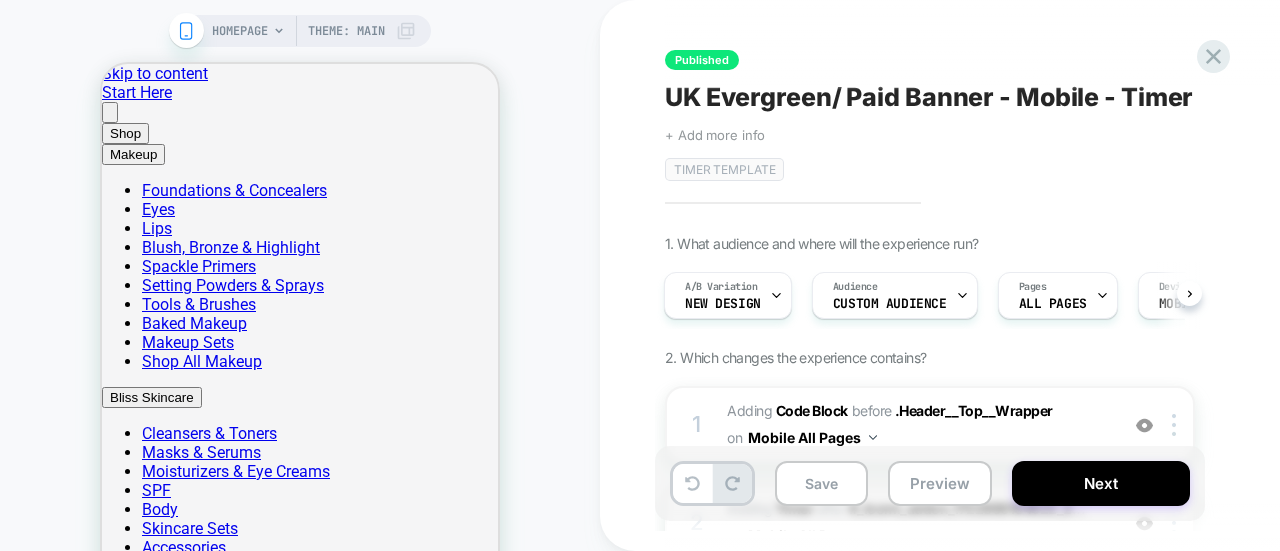 scroll, scrollTop: 52, scrollLeft: 0, axis: vertical 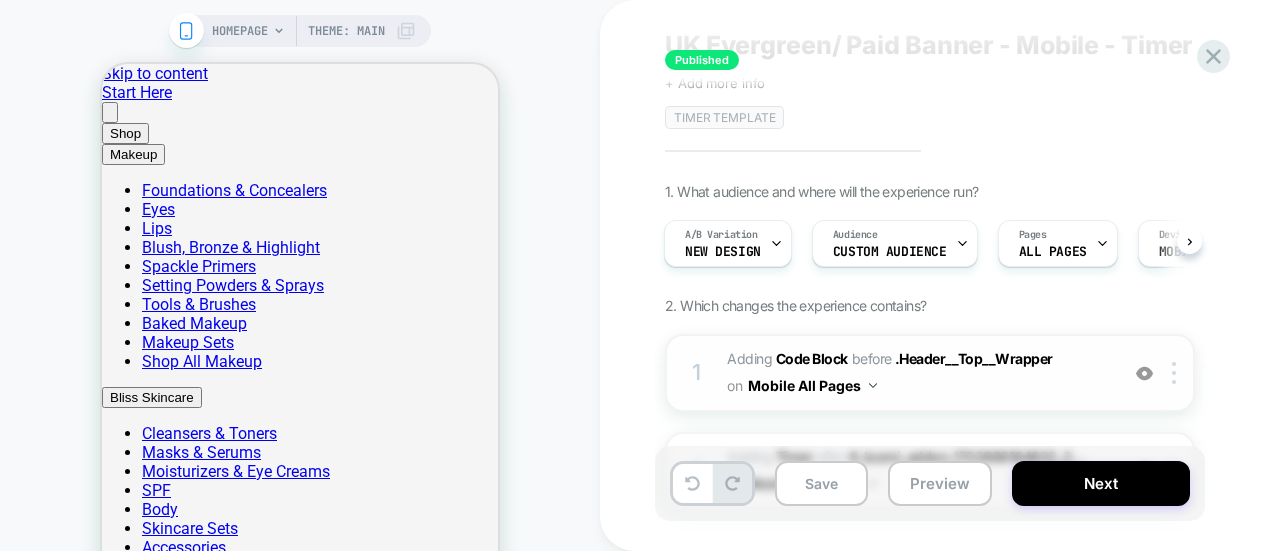 click on "Adding   Code Block   BEFORE .Header__Top__Wrapper .Header__Top__Wrapper   on Mobile All Pages" at bounding box center (917, 373) 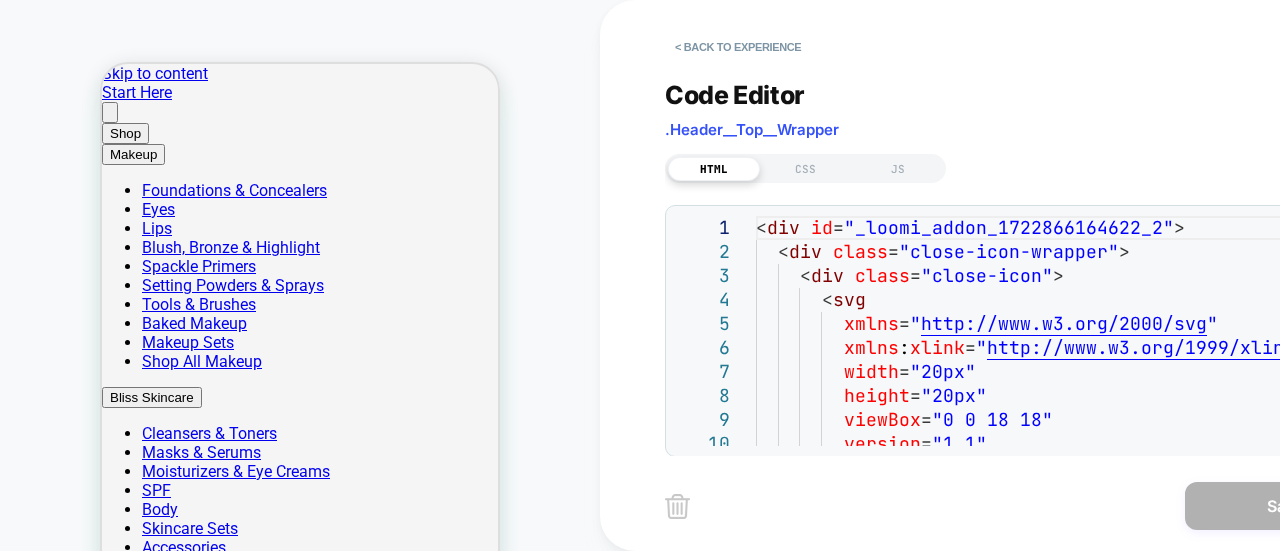 scroll, scrollTop: 0, scrollLeft: 0, axis: both 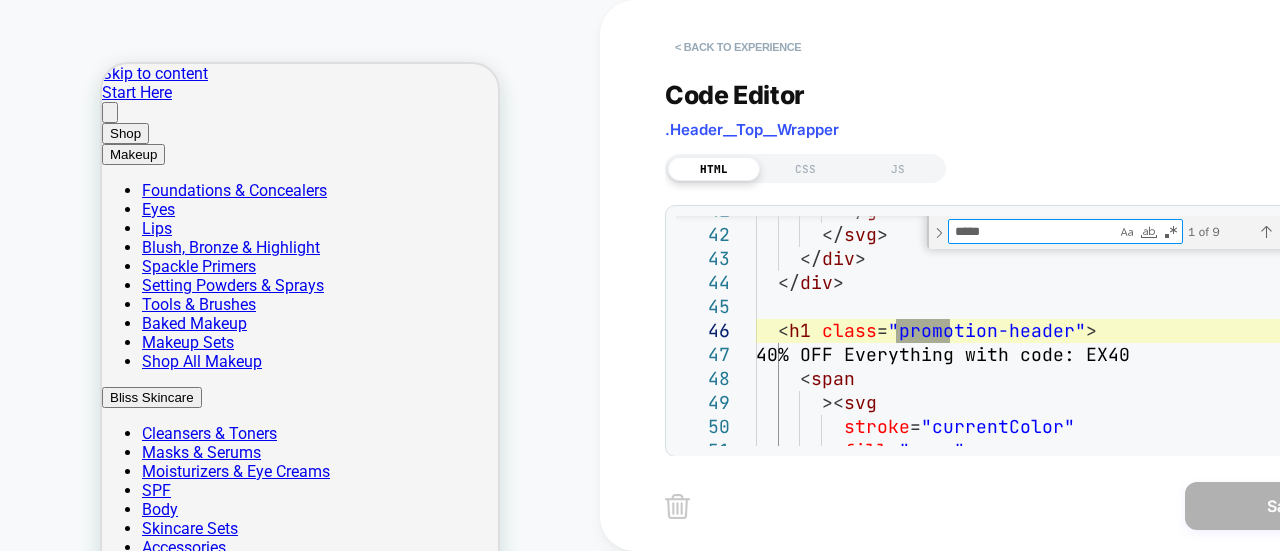 type on "*****" 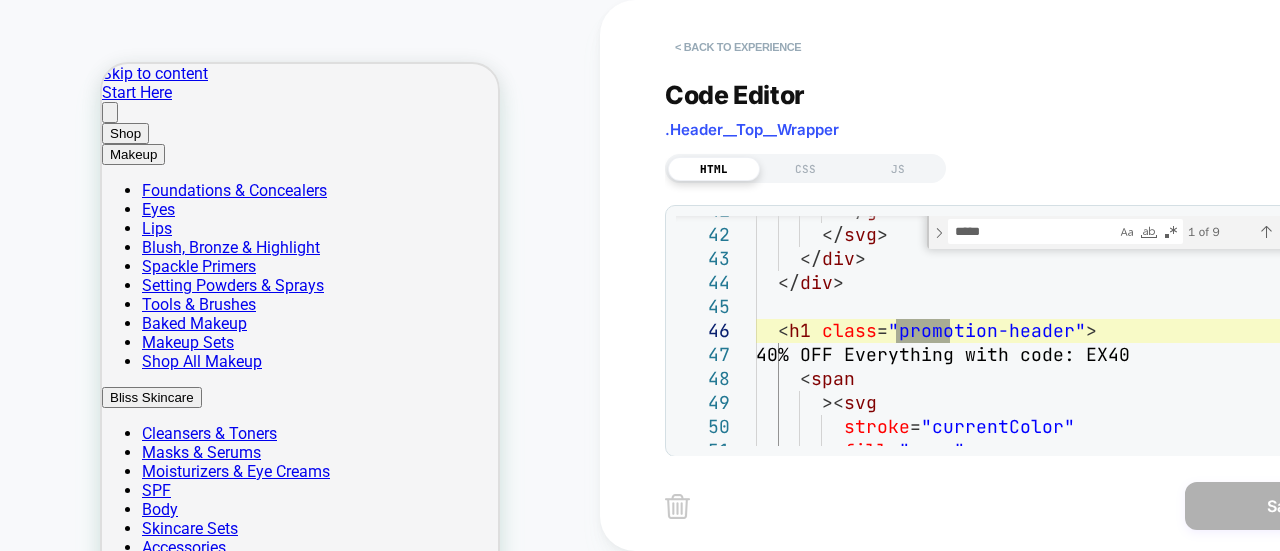 click on "< Back to experience" at bounding box center (738, 47) 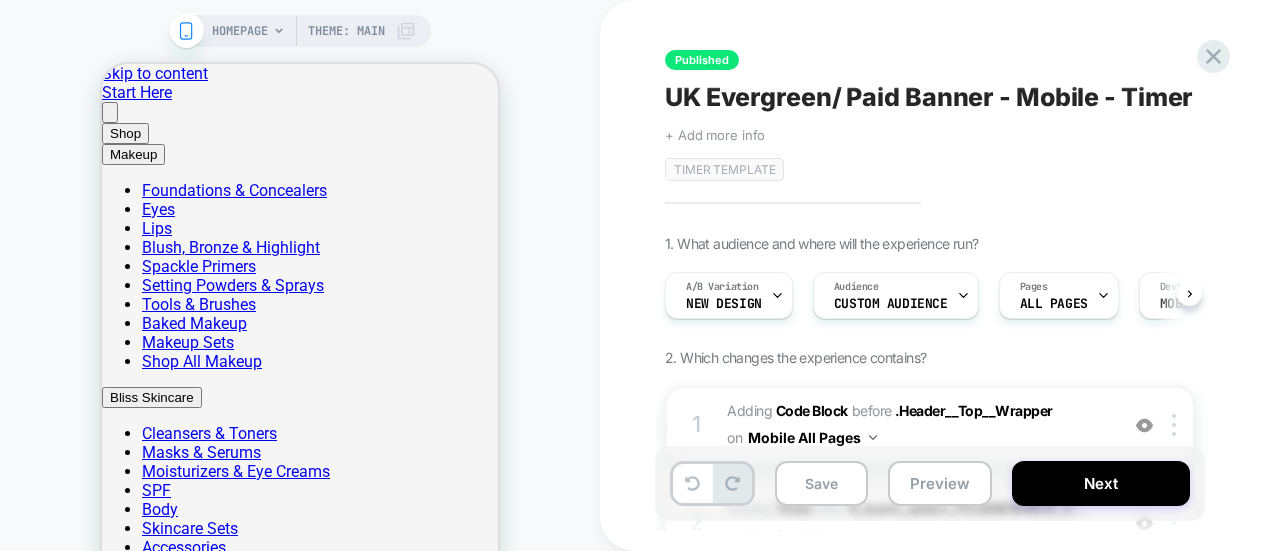 scroll, scrollTop: 0, scrollLeft: 1, axis: horizontal 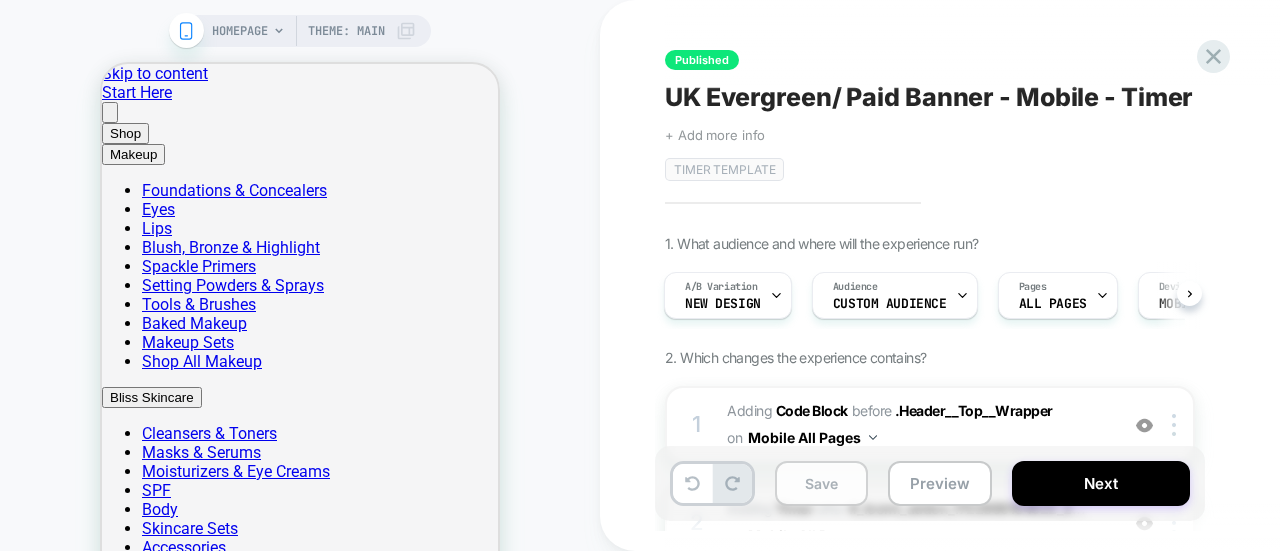 click on "Save" at bounding box center [821, 483] 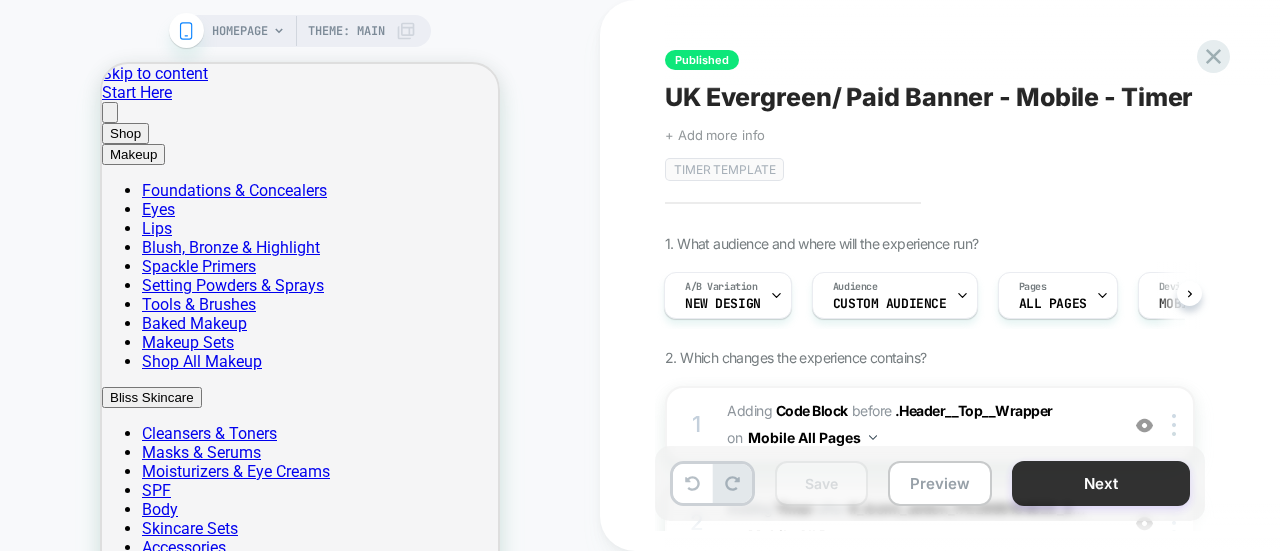 click on "Next" at bounding box center (1101, 483) 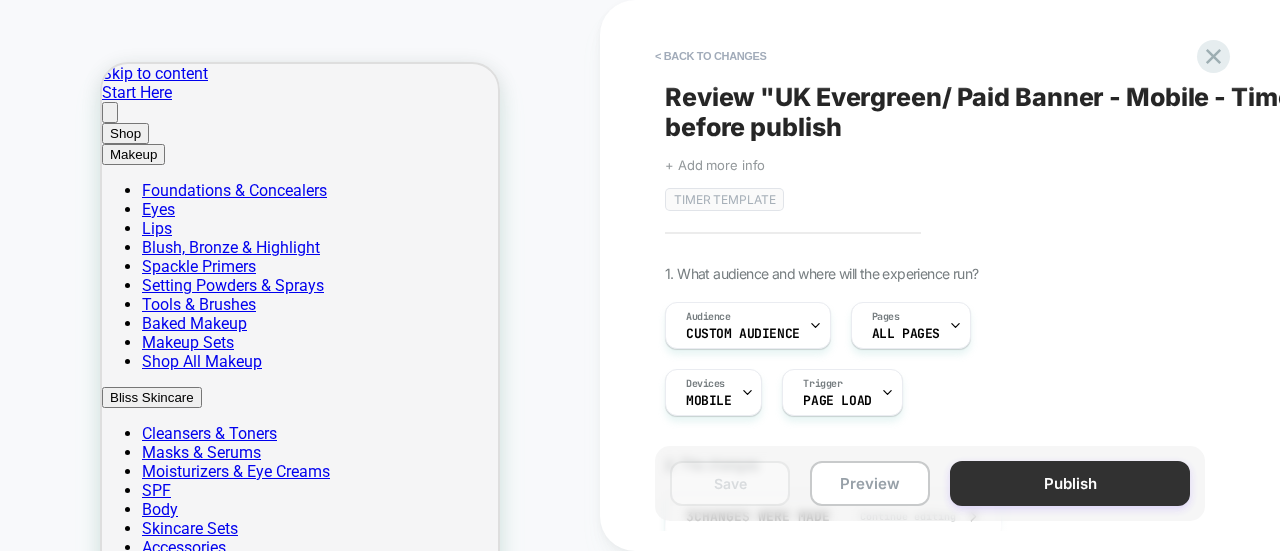 click on "Publish" at bounding box center (1070, 483) 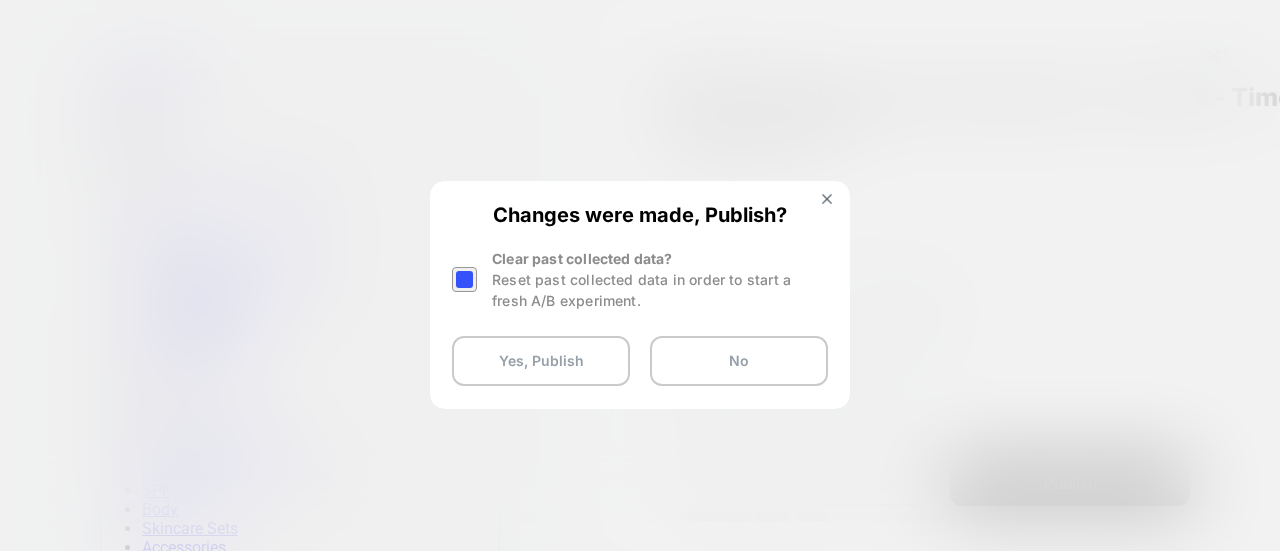 click at bounding box center (464, 279) 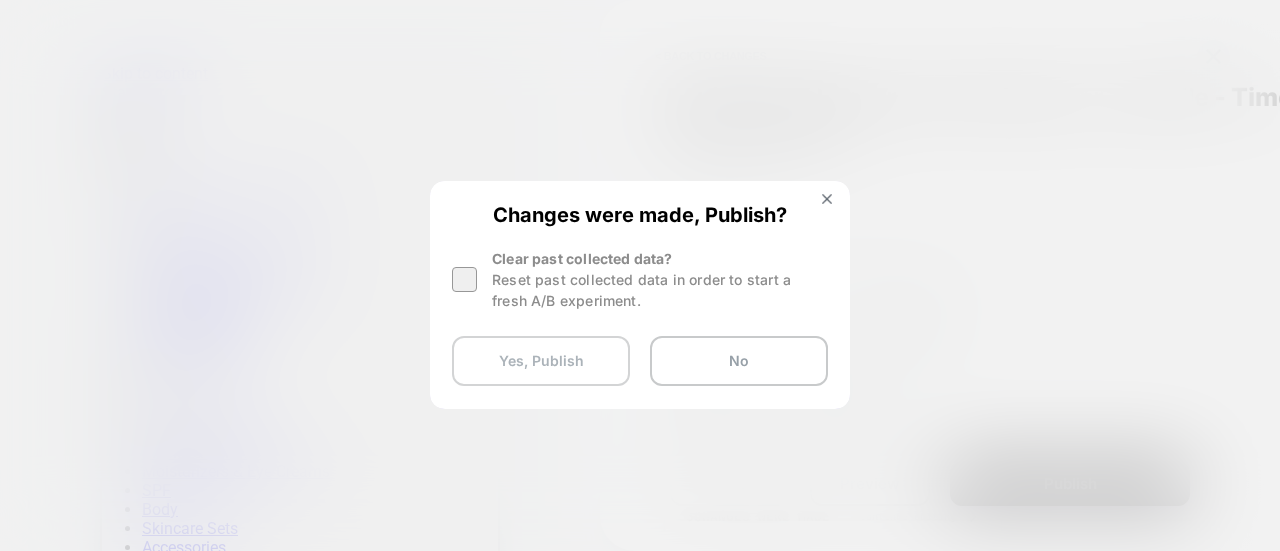 click on "Yes, Publish" at bounding box center (541, 361) 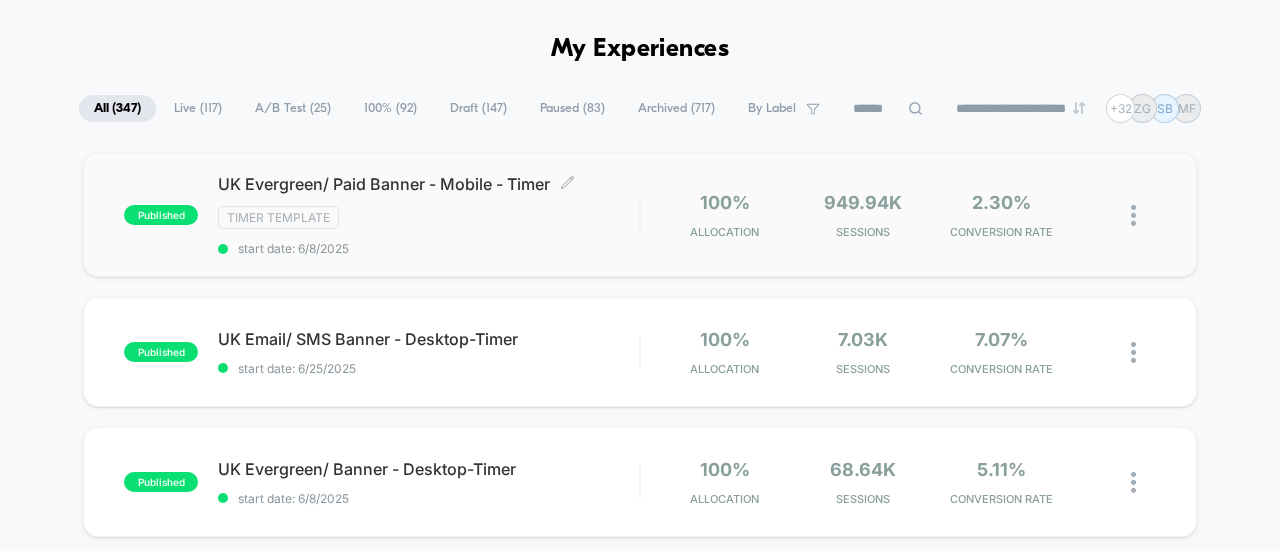 scroll, scrollTop: 58, scrollLeft: 0, axis: vertical 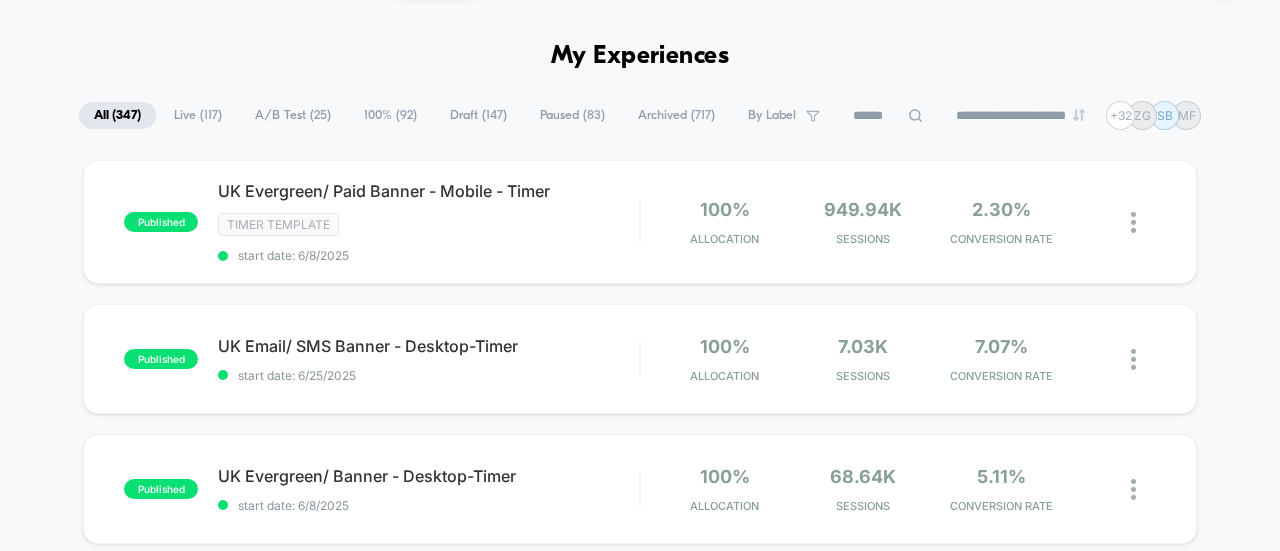 click at bounding box center (915, 115) 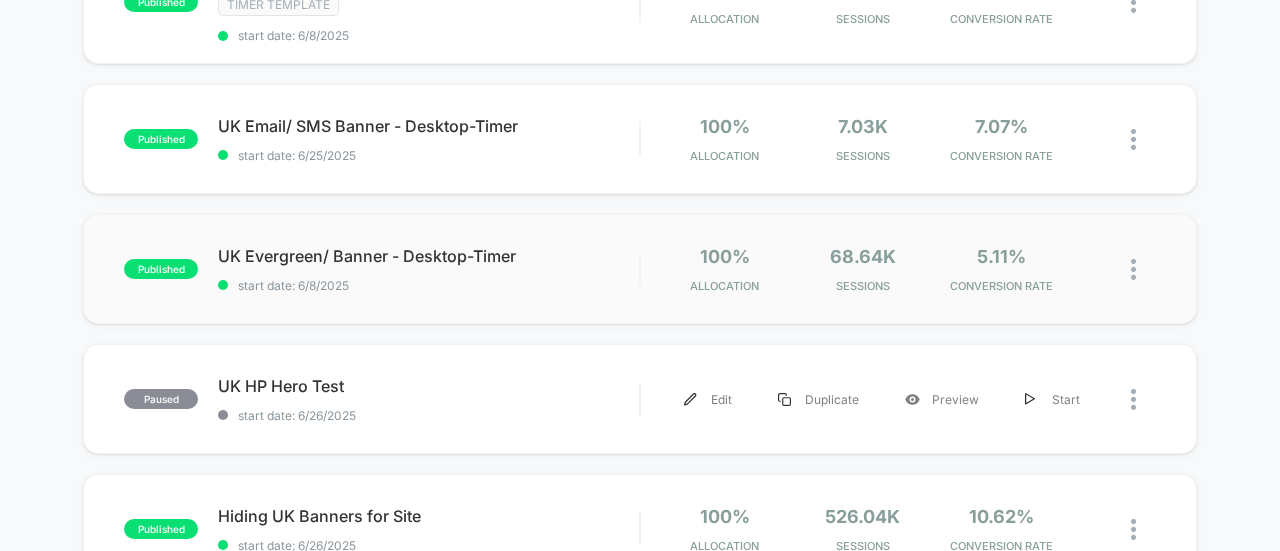 scroll, scrollTop: 647, scrollLeft: 0, axis: vertical 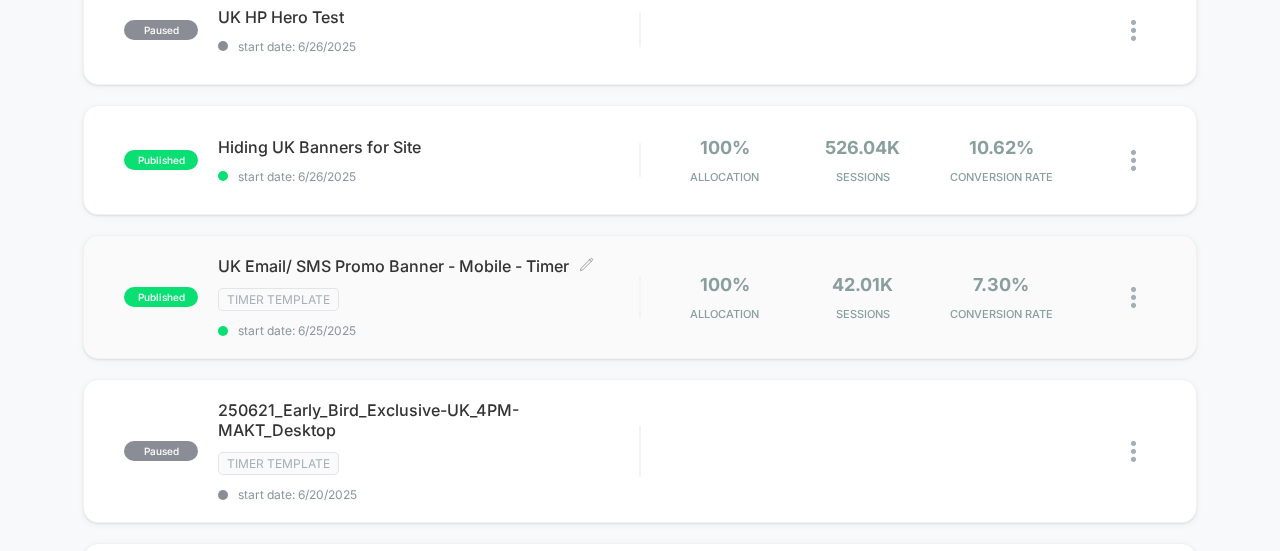 type on "**" 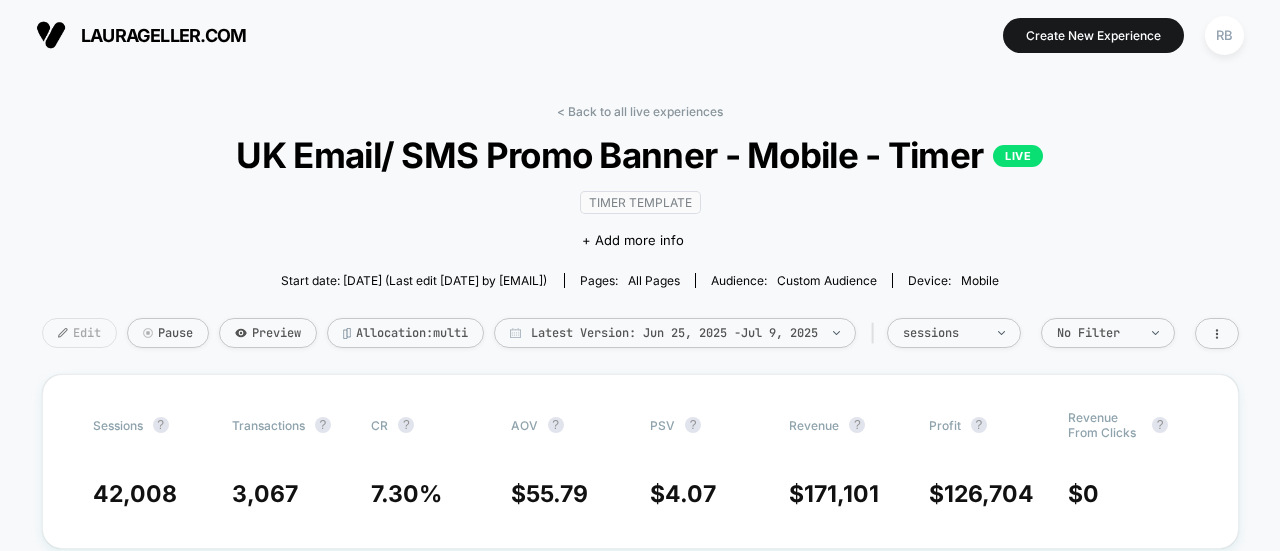 click on "Edit" at bounding box center [79, 333] 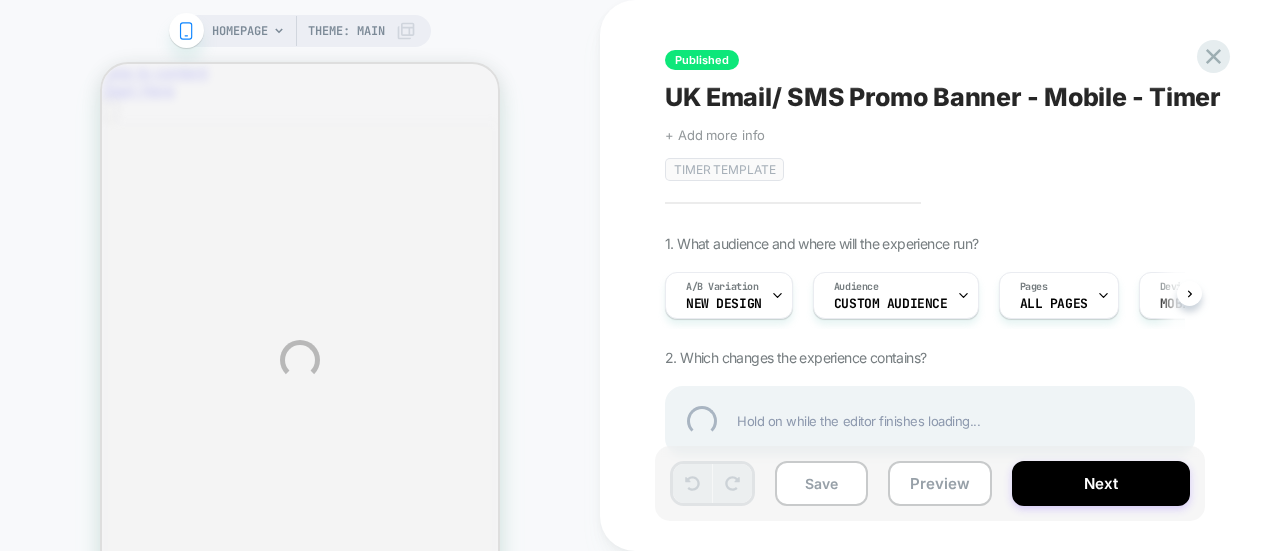 scroll, scrollTop: 0, scrollLeft: 0, axis: both 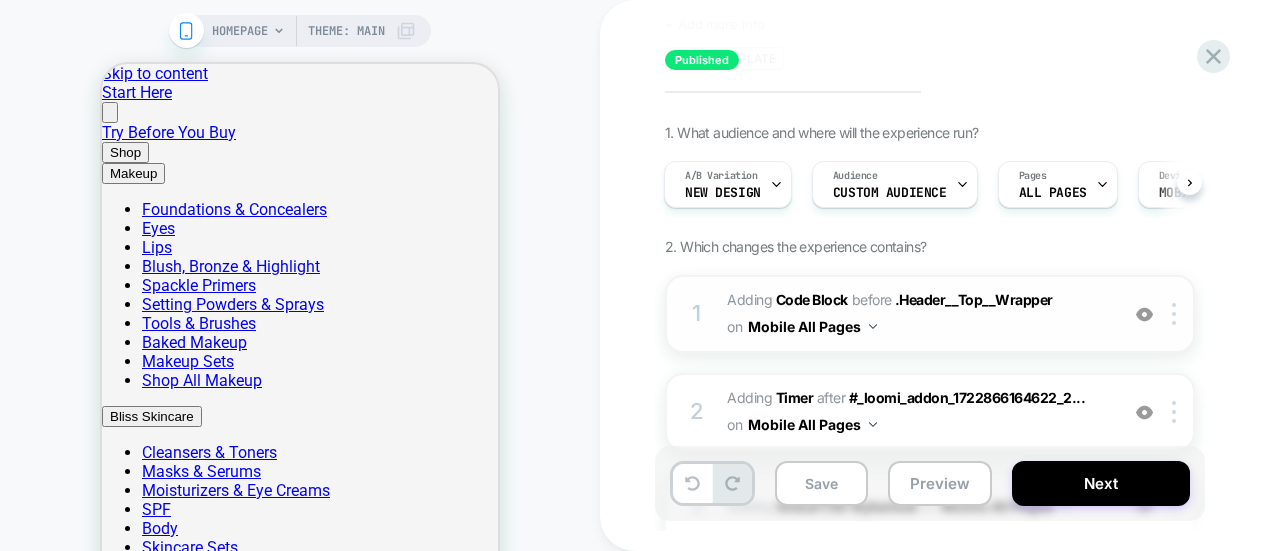 click on "1 Adding   Code Block   BEFORE .Header__Top__Wrapper .Header__Top__Wrapper   on Mobile All Pages Add Before Add After Duplicate Replace Position Copy CSS Selector Rename Copy to   Desktop Target   All Devices Delete" at bounding box center (930, 314) 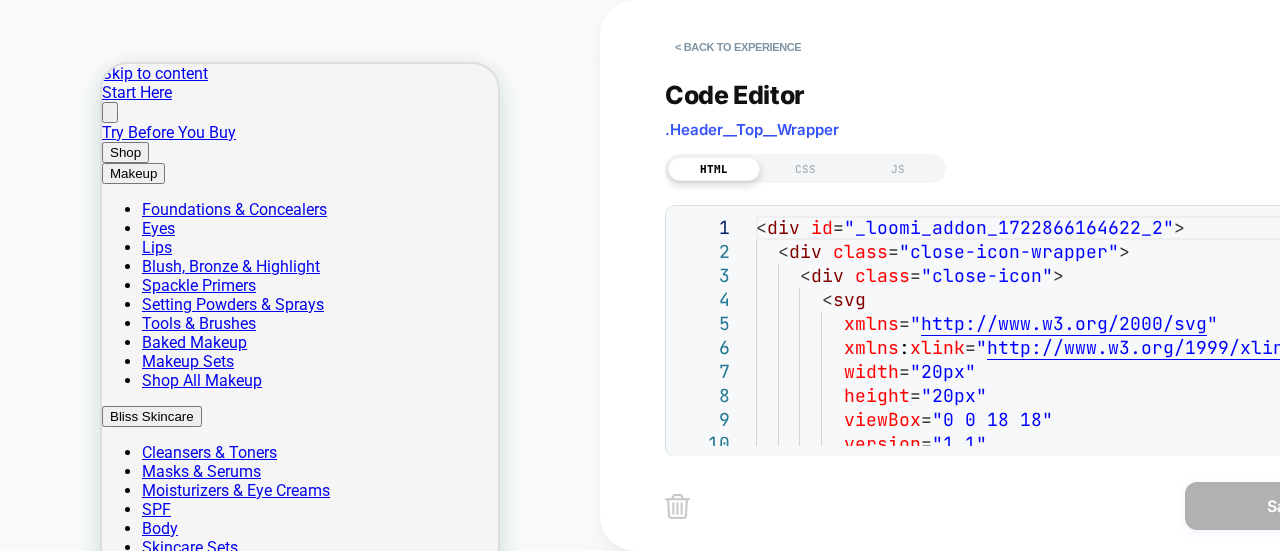 scroll, scrollTop: 0, scrollLeft: 0, axis: both 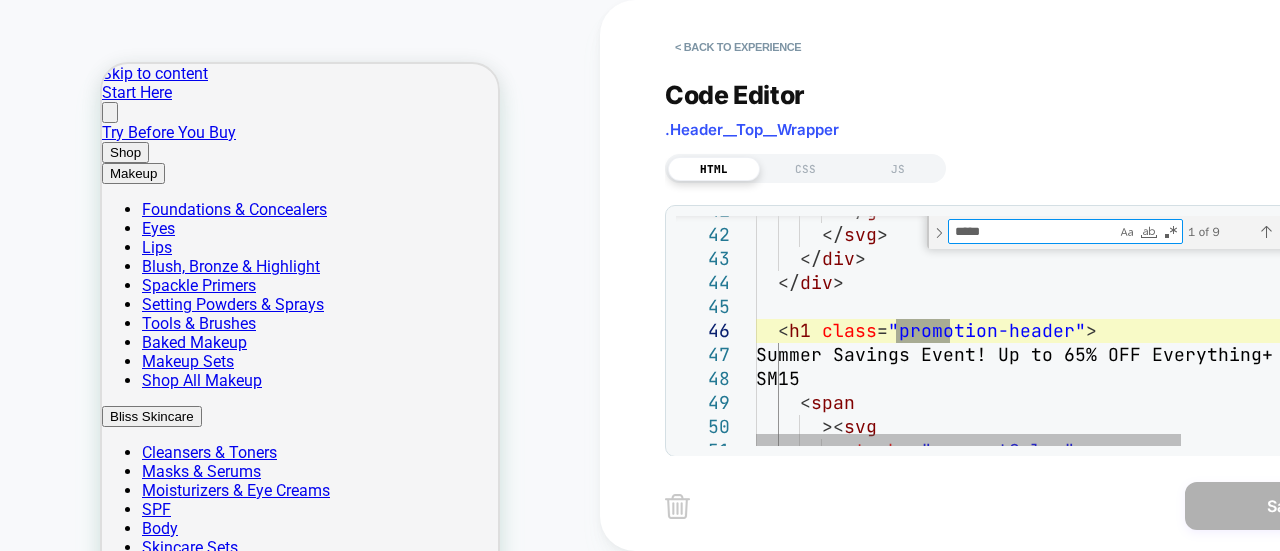 type on "*****" 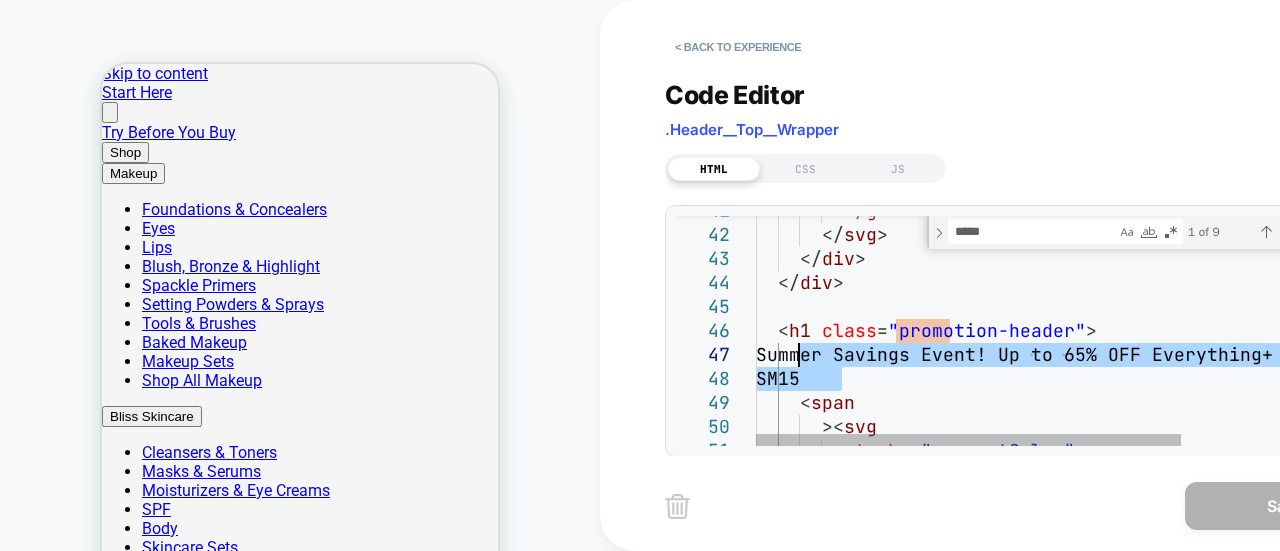 drag, startPoint x: 847, startPoint y: 375, endPoint x: 803, endPoint y: 353, distance: 49.193497 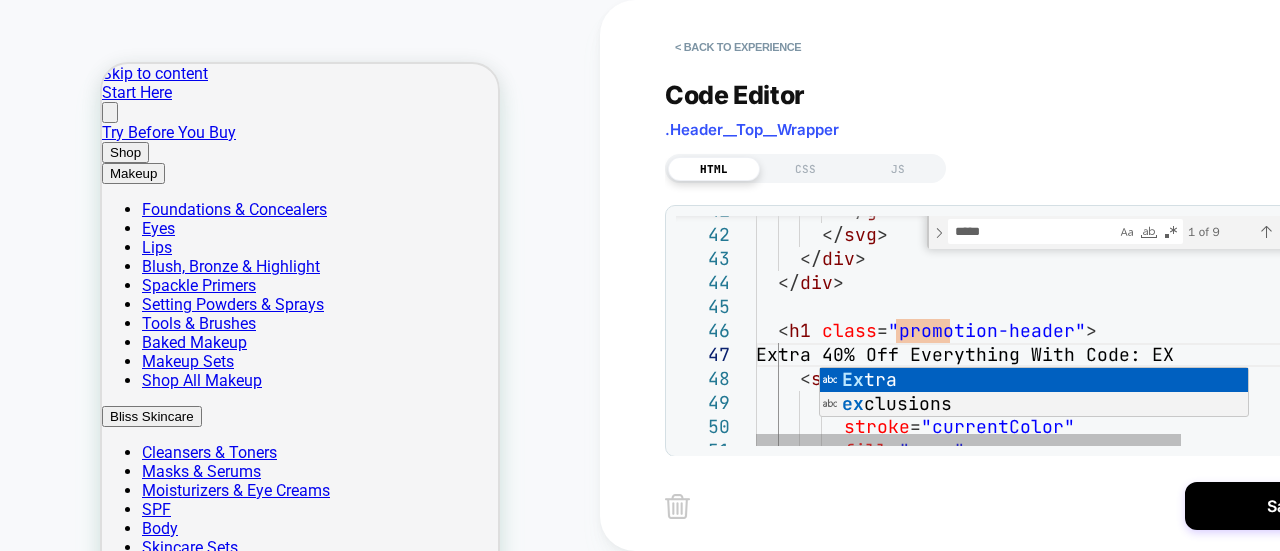scroll, scrollTop: 144, scrollLeft: 474, axis: both 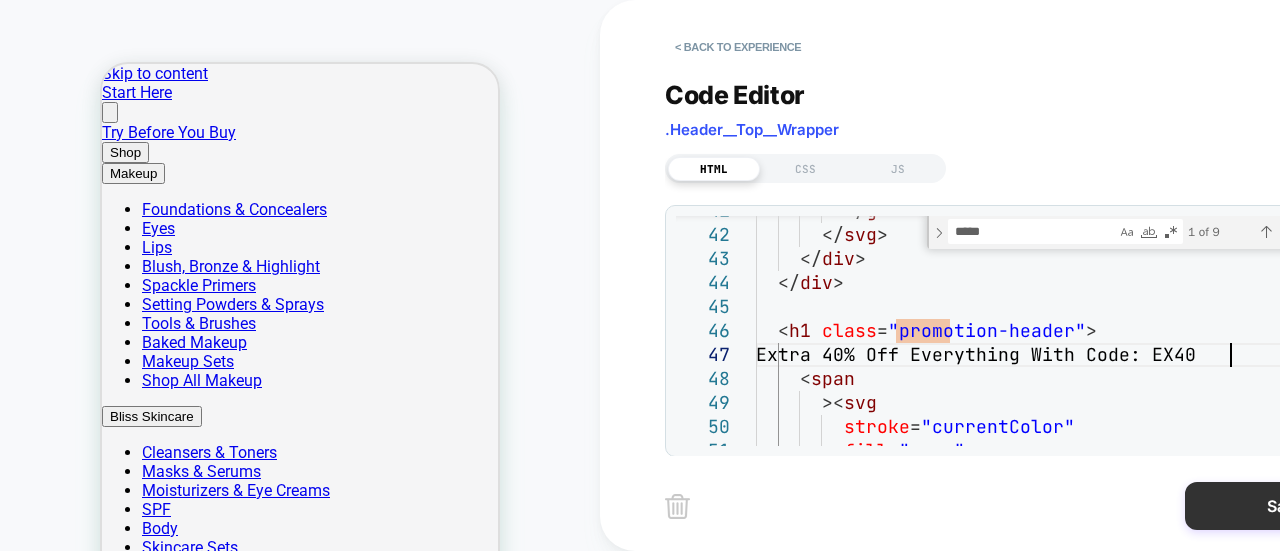 type on "**********" 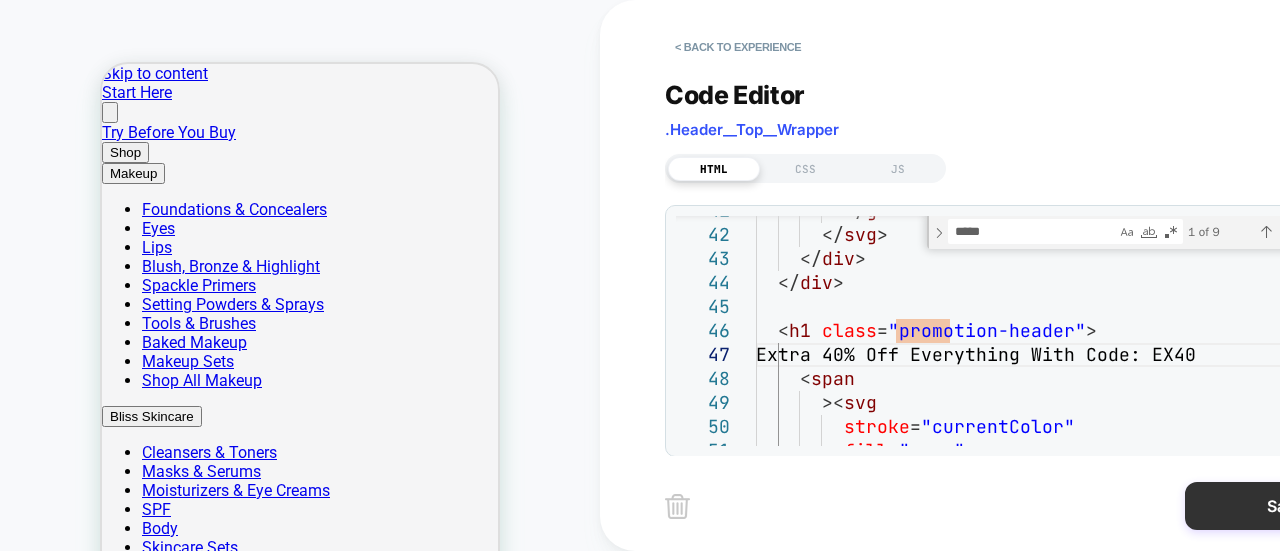 click on "Save" at bounding box center [1285, 506] 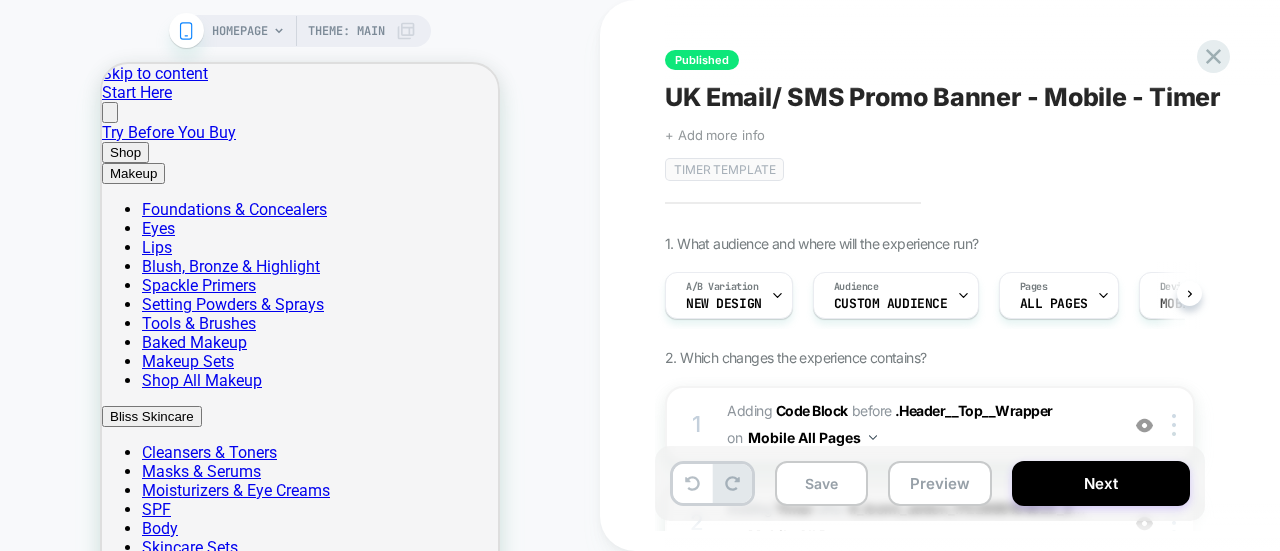 scroll, scrollTop: 0, scrollLeft: 1, axis: horizontal 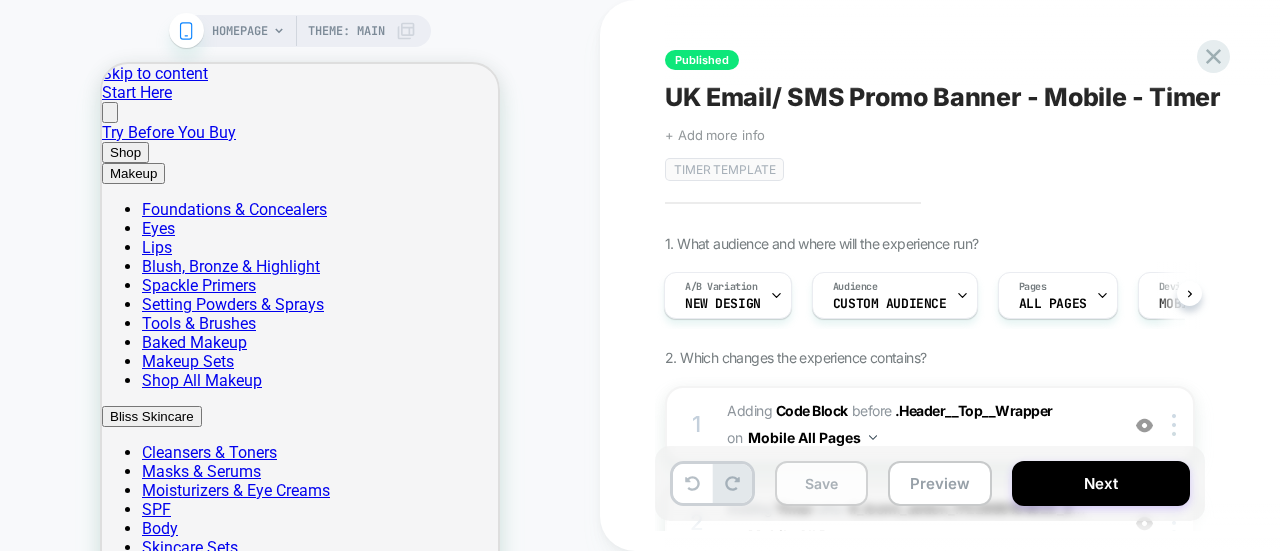 click on "Save" at bounding box center [821, 483] 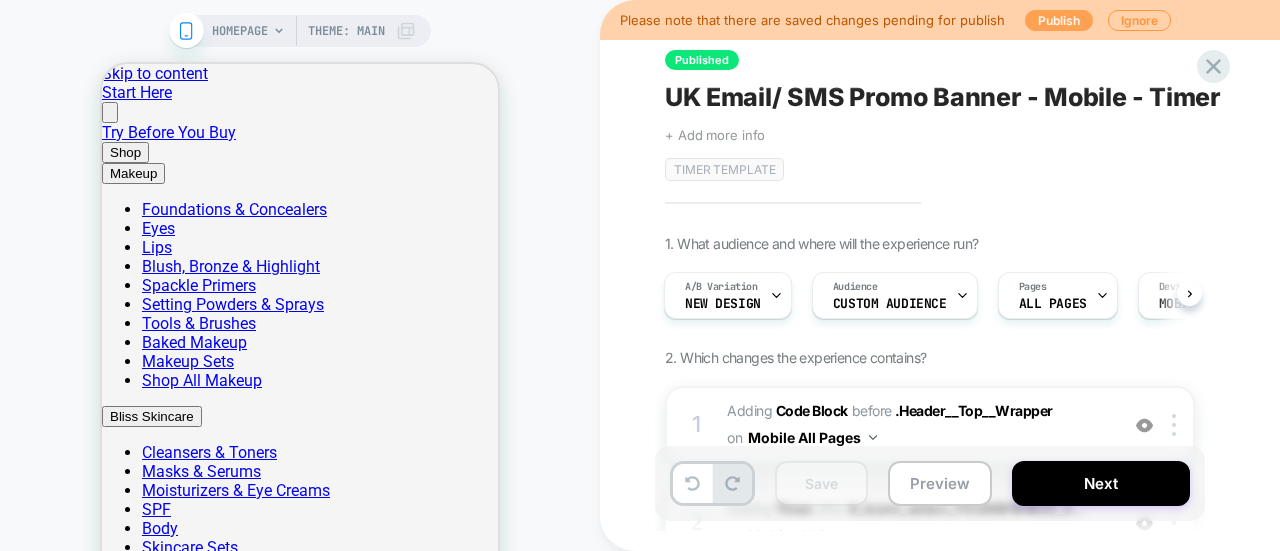 click on "Publish" at bounding box center [1059, 20] 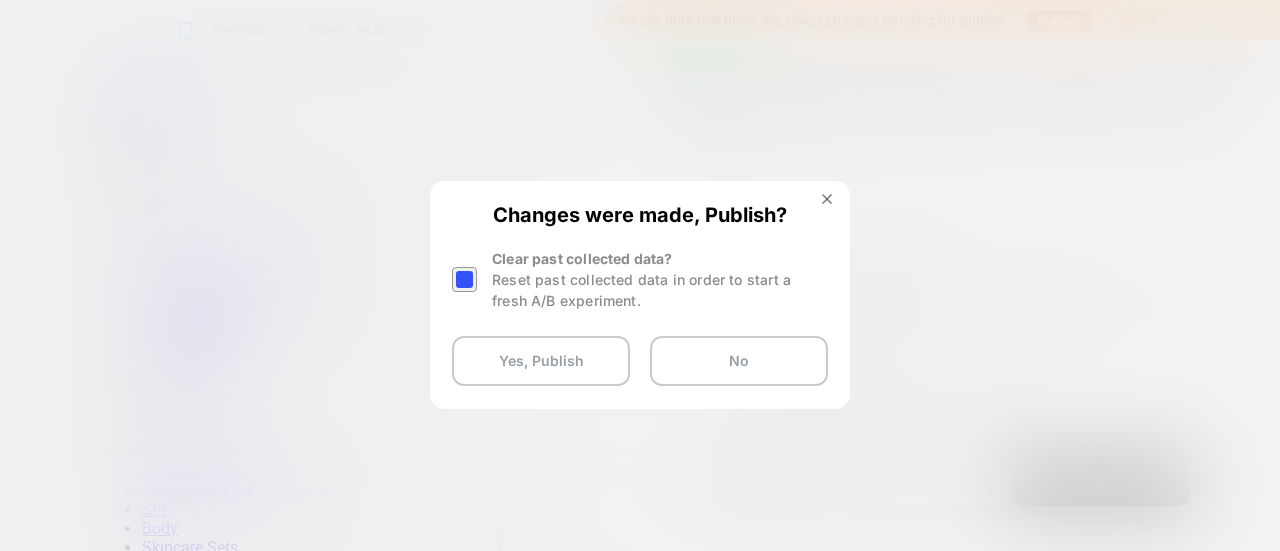 click at bounding box center [464, 279] 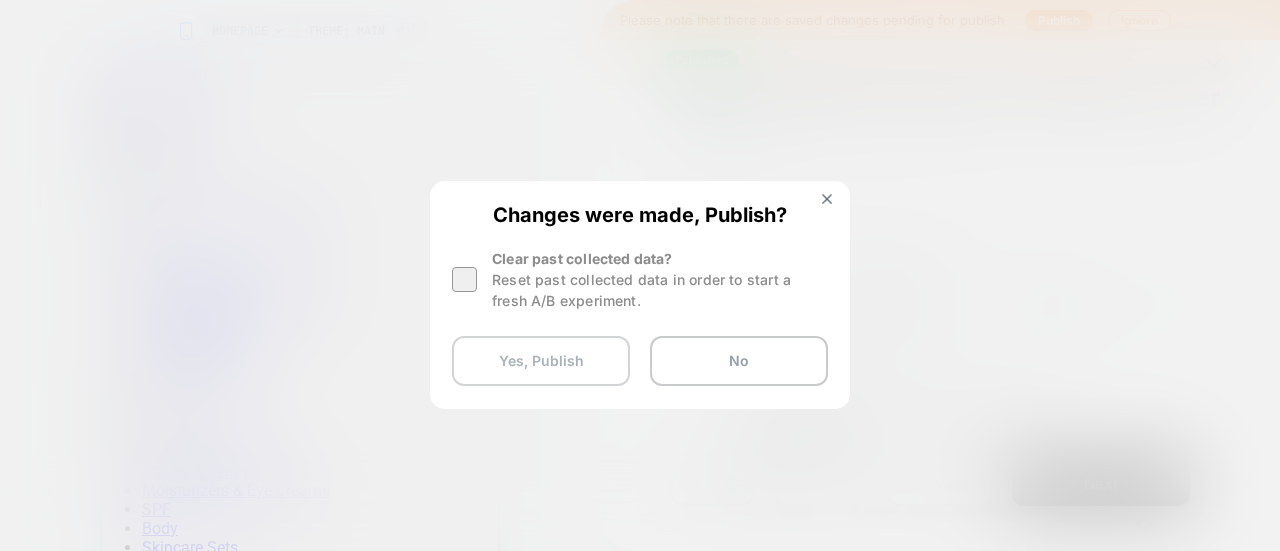 click on "Yes, Publish" at bounding box center [541, 361] 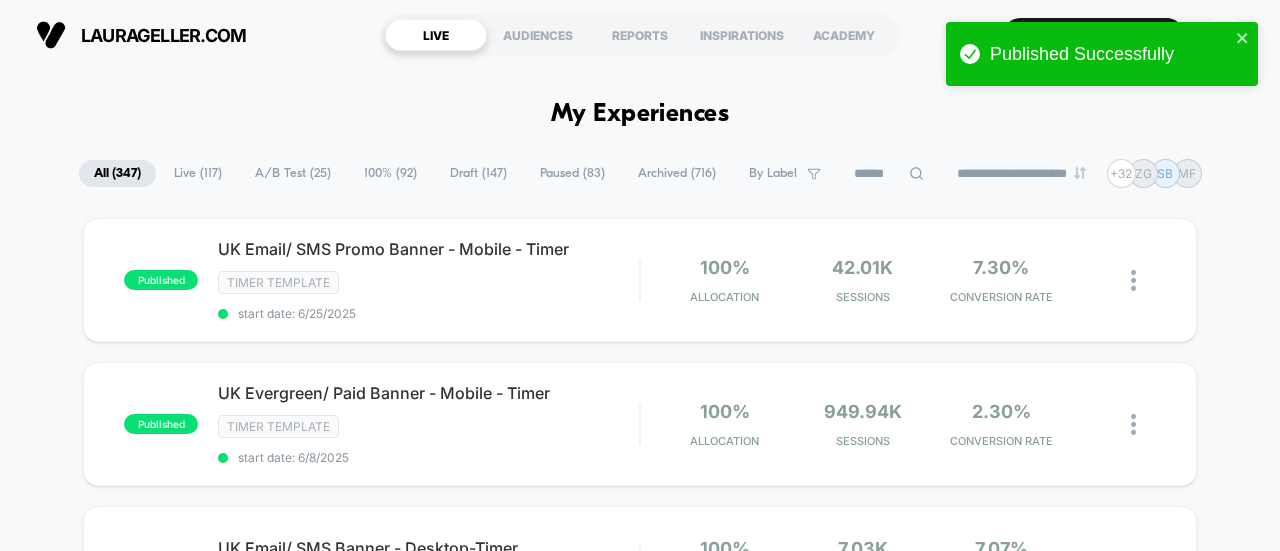 click at bounding box center (916, 173) 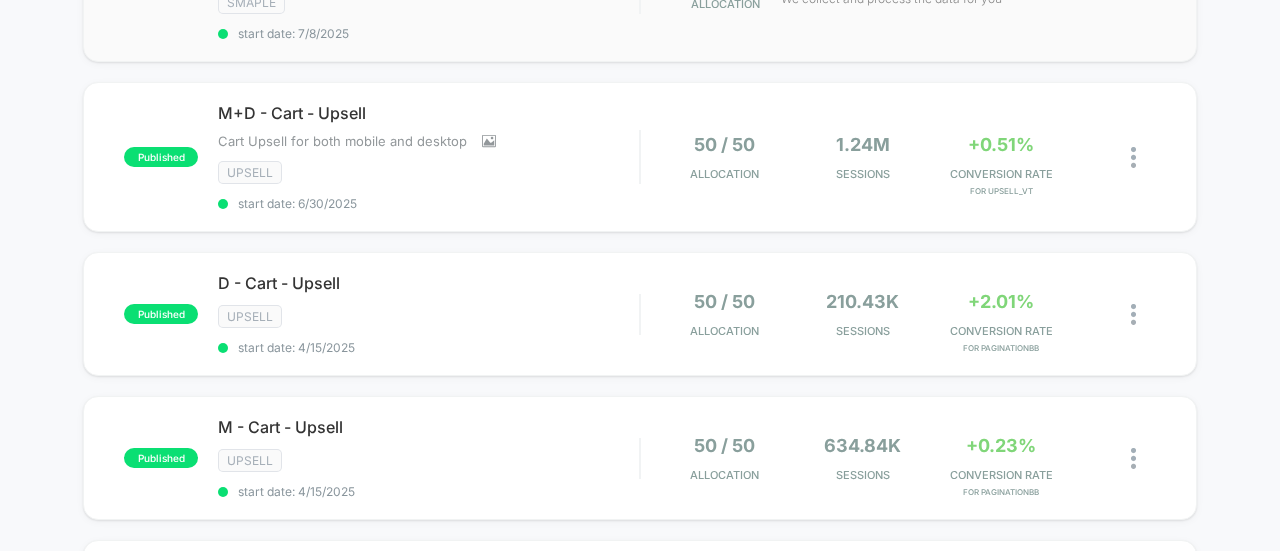 scroll, scrollTop: 680, scrollLeft: 0, axis: vertical 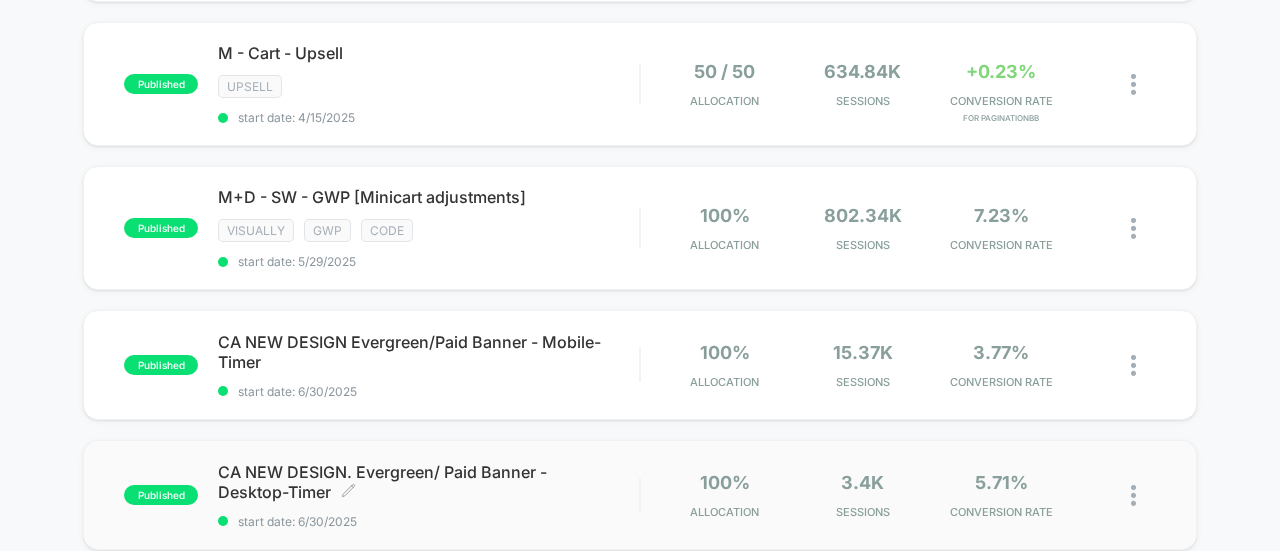 type on "**" 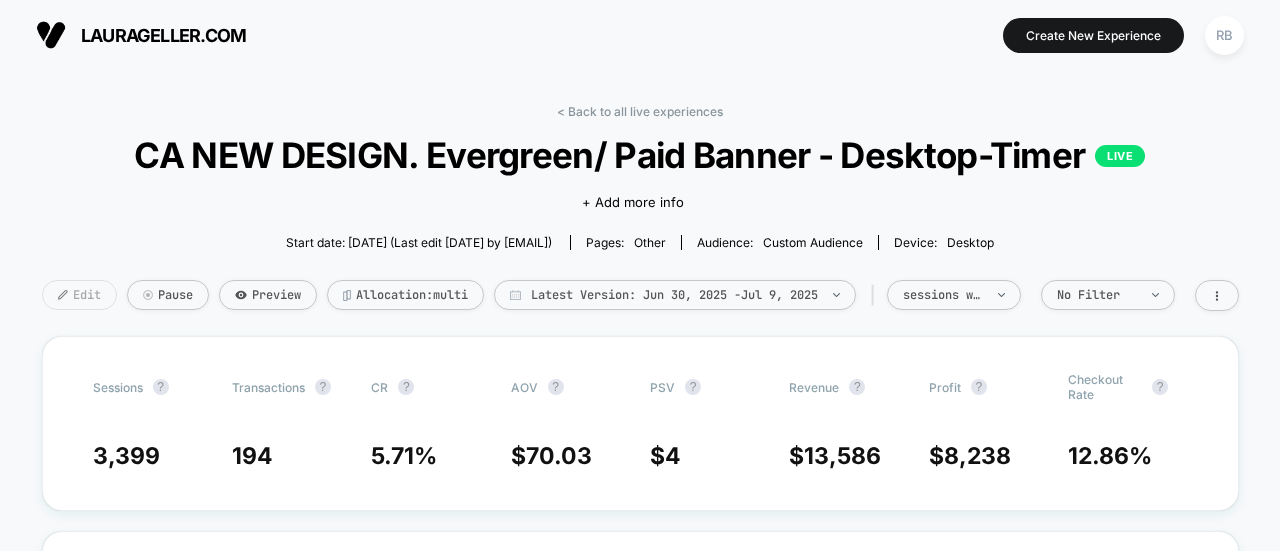 click on "Edit" at bounding box center (79, 295) 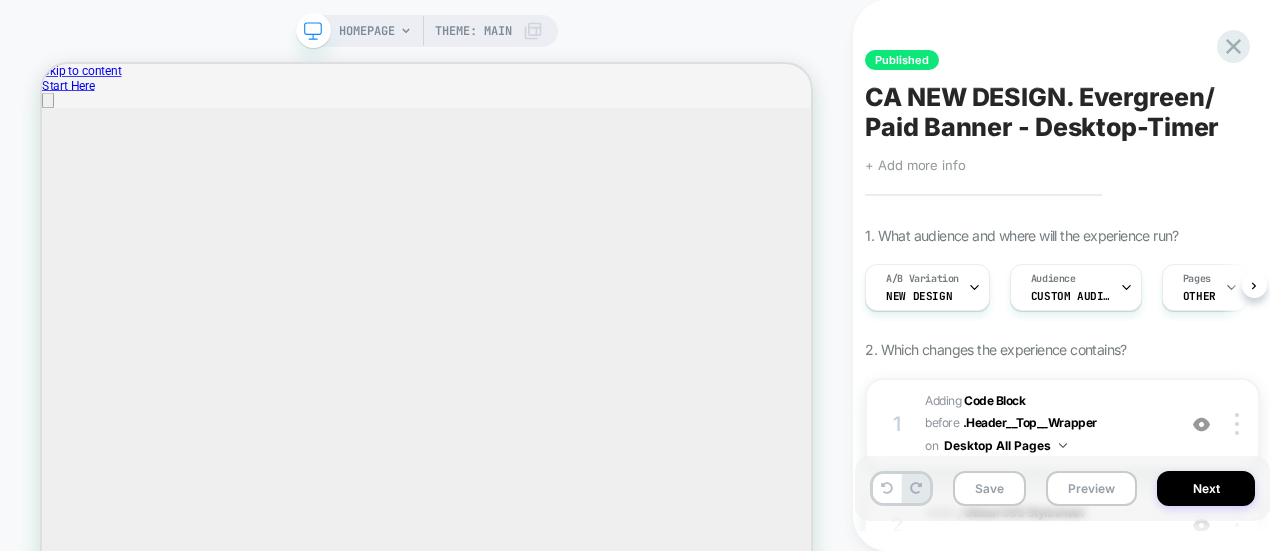 scroll, scrollTop: 0, scrollLeft: 0, axis: both 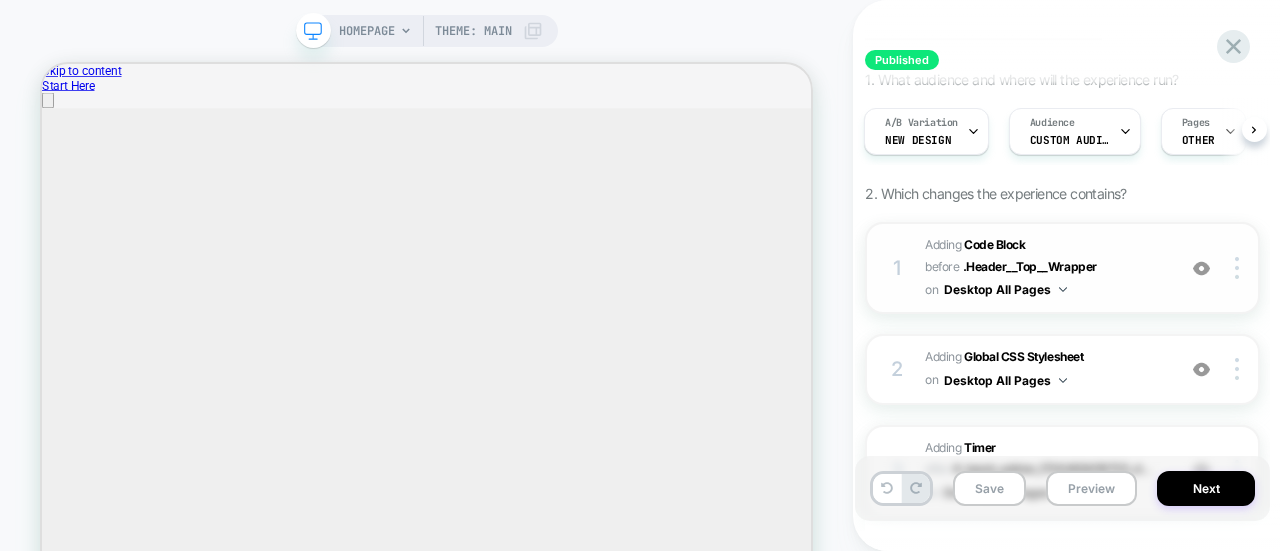 click on "Adding   Code Block   BEFORE .Header__Top__Wrapper .Header__Top__Wrapper   on Desktop All Pages" at bounding box center (1045, 268) 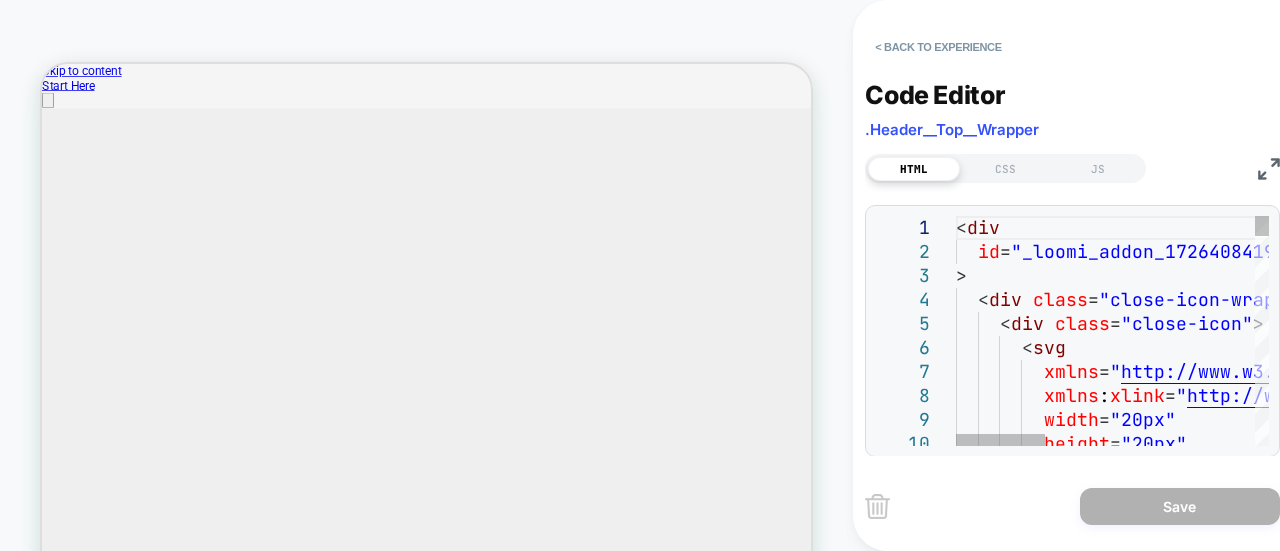 scroll, scrollTop: 0, scrollLeft: 0, axis: both 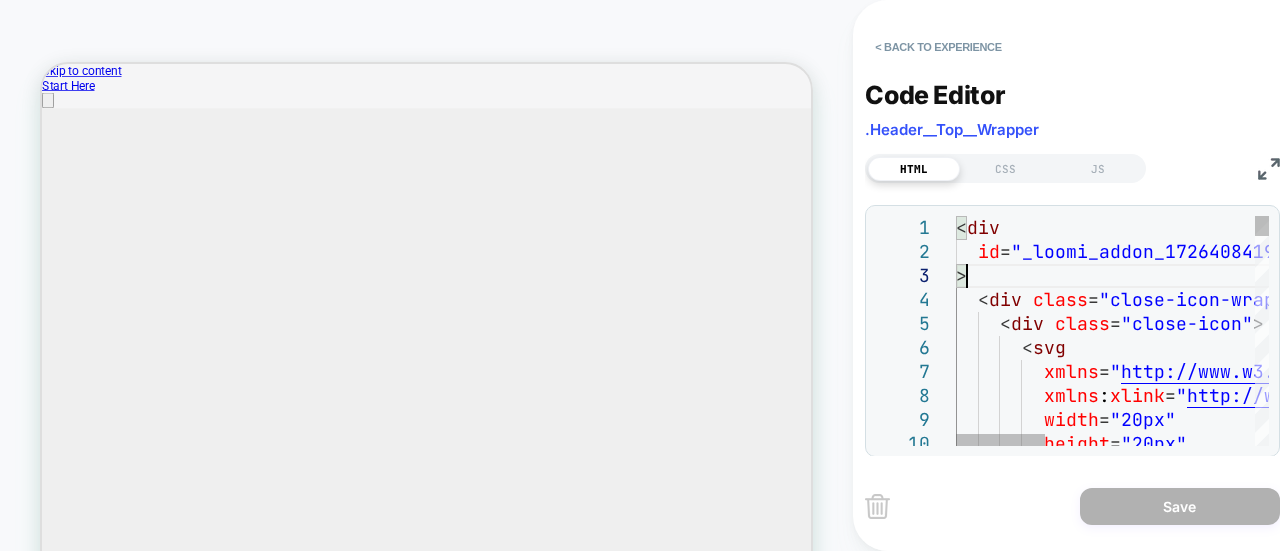 click on "< div    id = "_loomi_addon_1726408419725_dup1730497213_dup17307 36684_dup1743488776_dup1747430532_2" >    < div   class = "close-icon-wrapper" >      < div   class = "close-icon" >        < svg          xmlns = " http://www.w3.org/2000/svg "          xmlns : xlink = " http://www.w3.org/1999/xlink "          width = "20px"          height = "20px"" at bounding box center (1476, 2083) 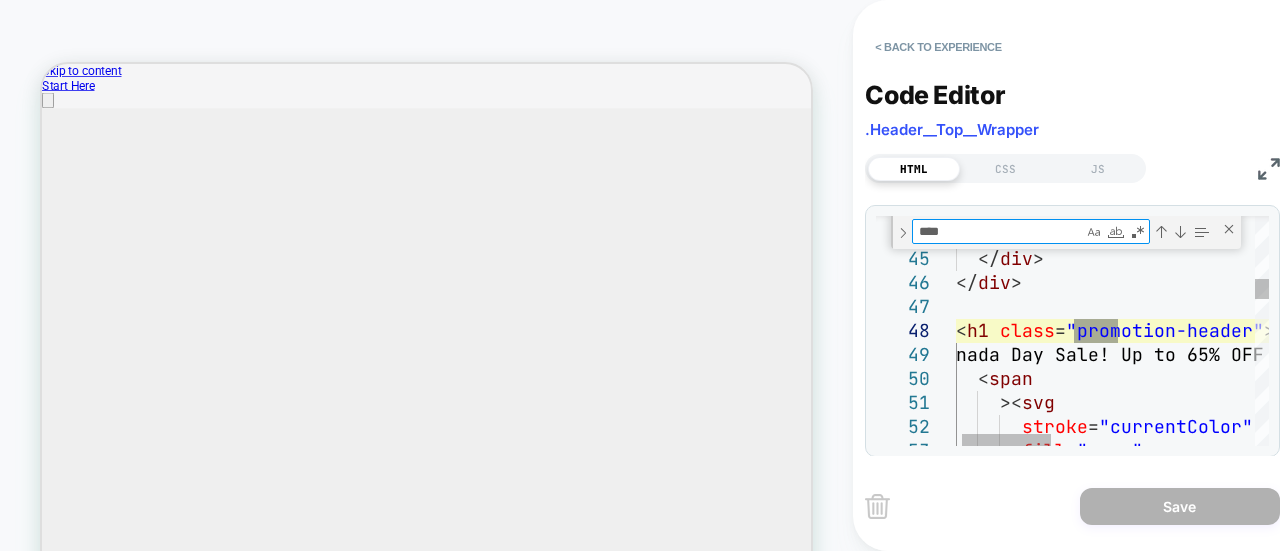 type on "****" 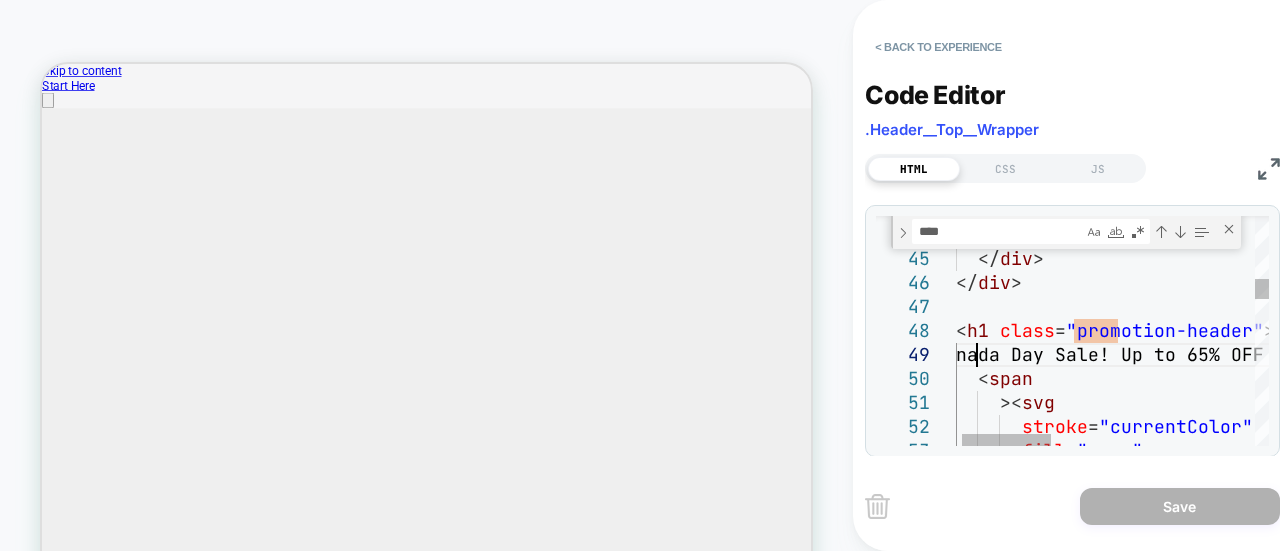 scroll, scrollTop: 0, scrollLeft: 0, axis: both 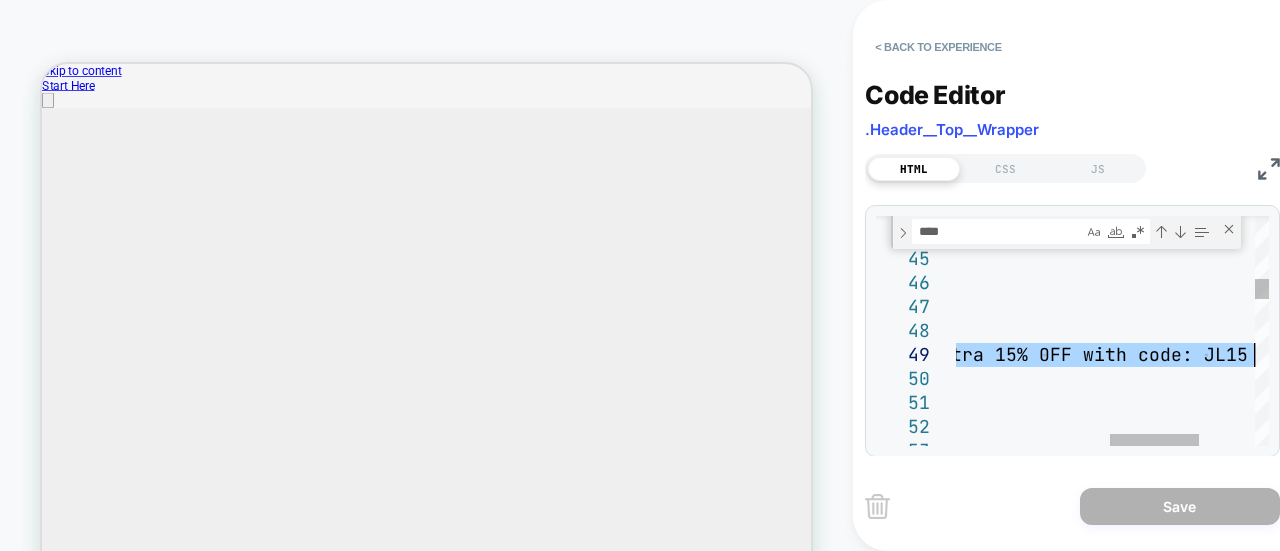 drag, startPoint x: 973, startPoint y: 363, endPoint x: 1279, endPoint y: 366, distance: 306.0147 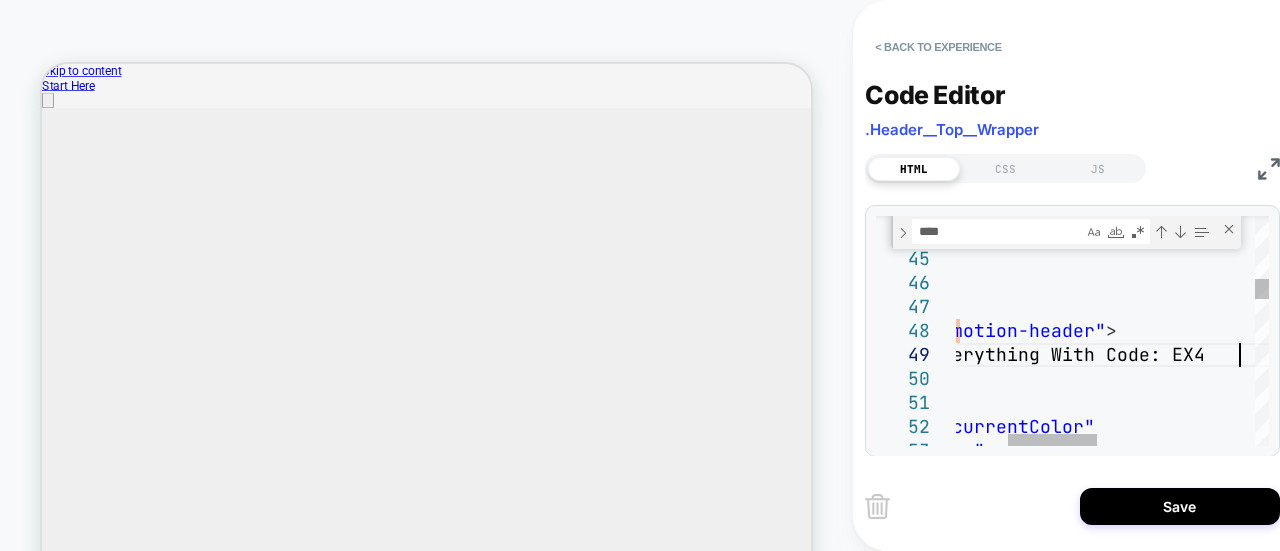 scroll, scrollTop: 192, scrollLeft: 474, axis: both 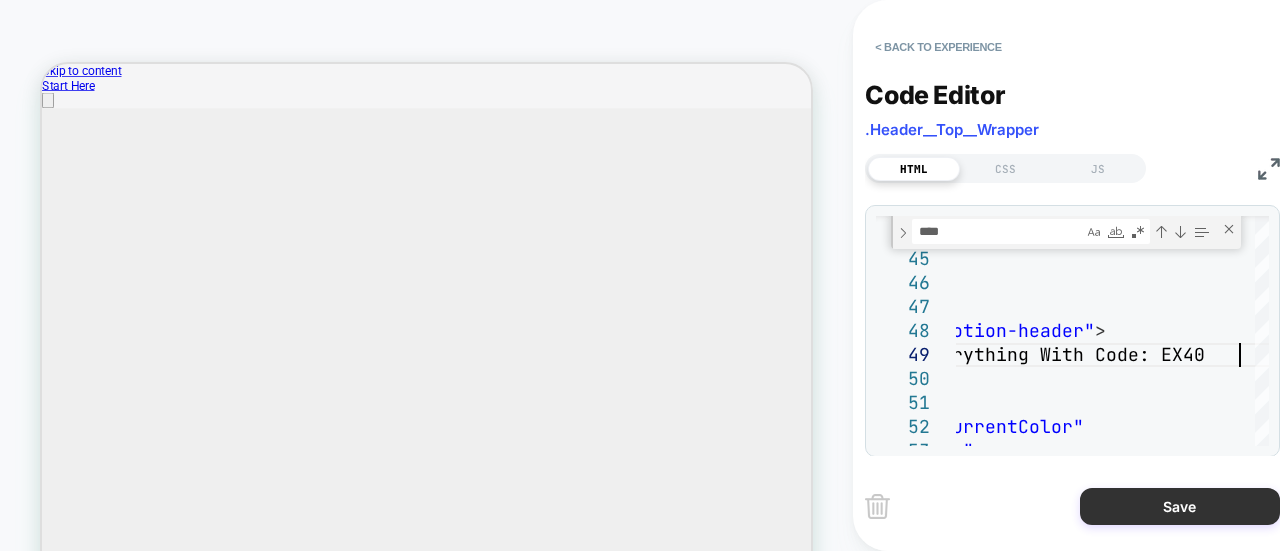 type on "**********" 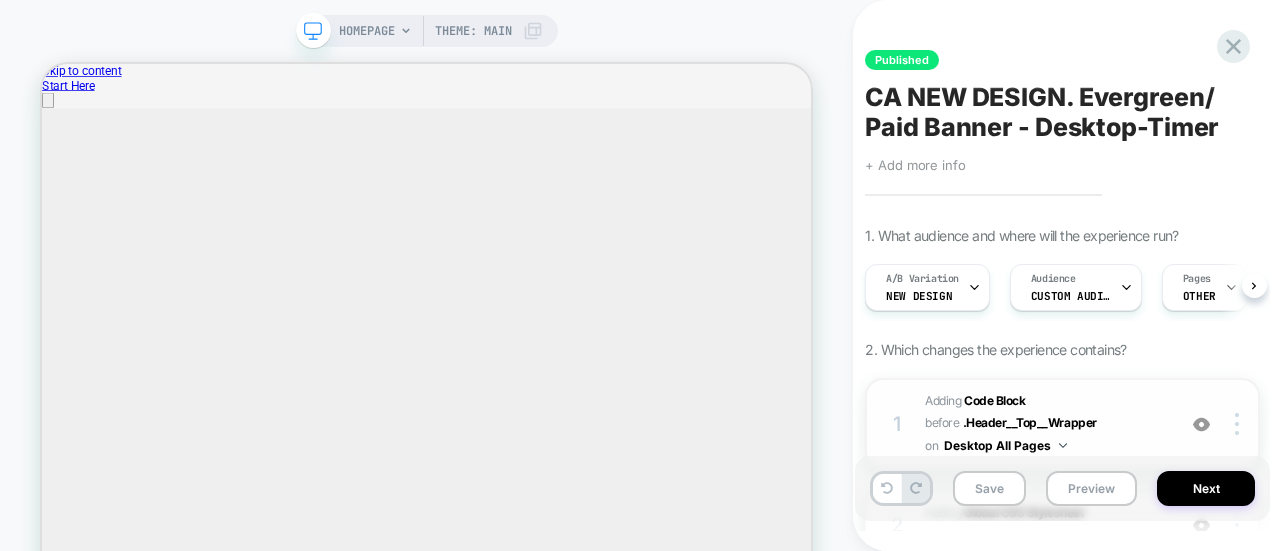scroll, scrollTop: 0, scrollLeft: 1, axis: horizontal 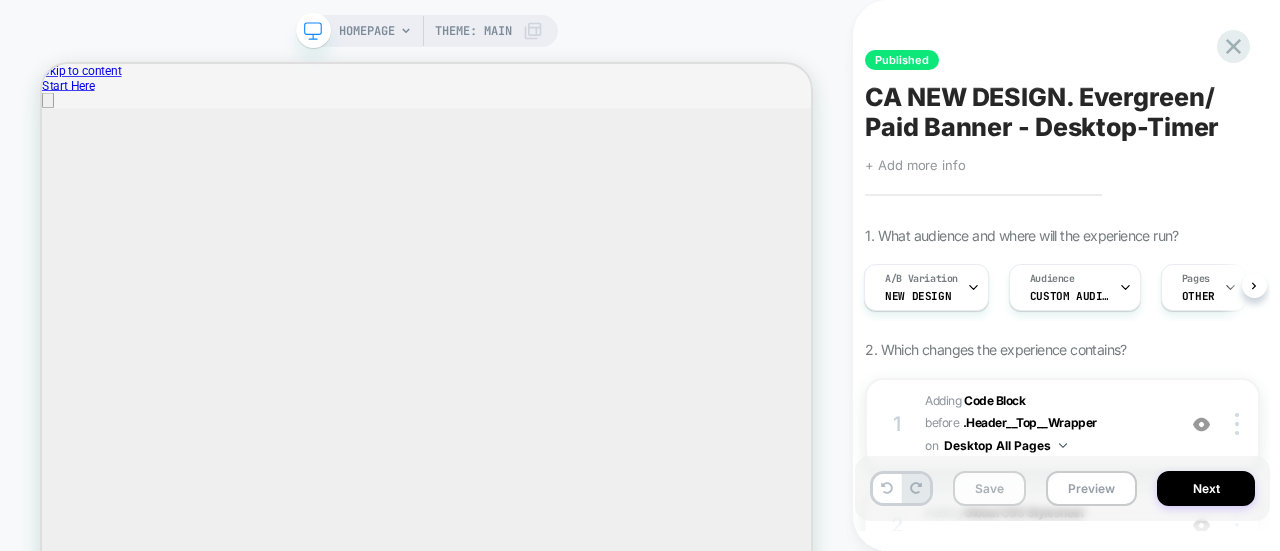 click on "Save" at bounding box center [989, 488] 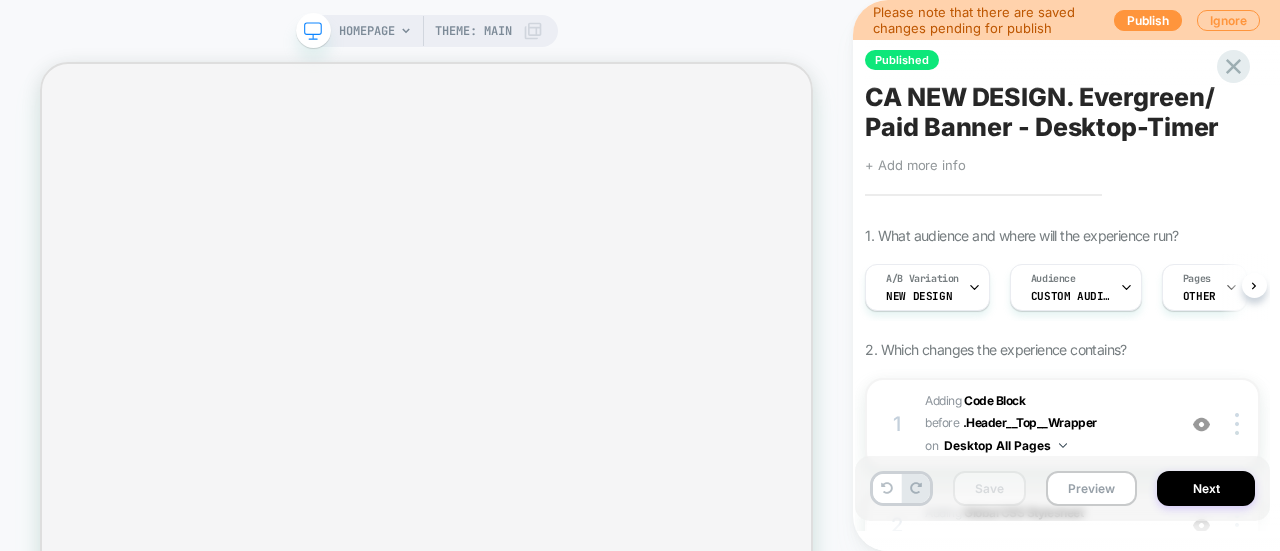 scroll, scrollTop: 0, scrollLeft: 0, axis: both 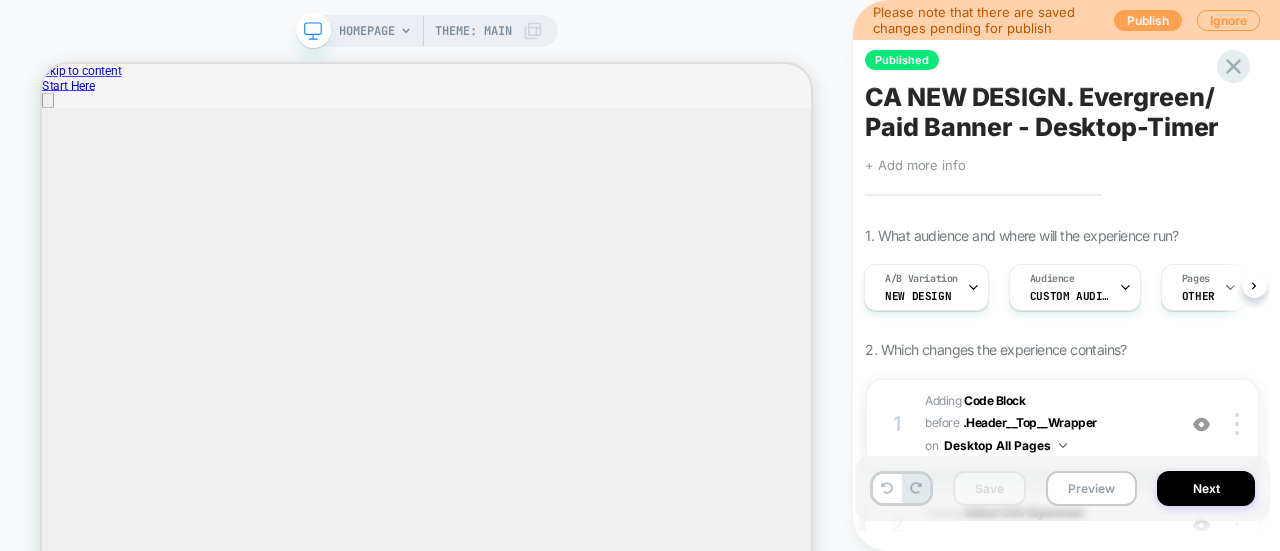 click on "Publish" at bounding box center [1148, 20] 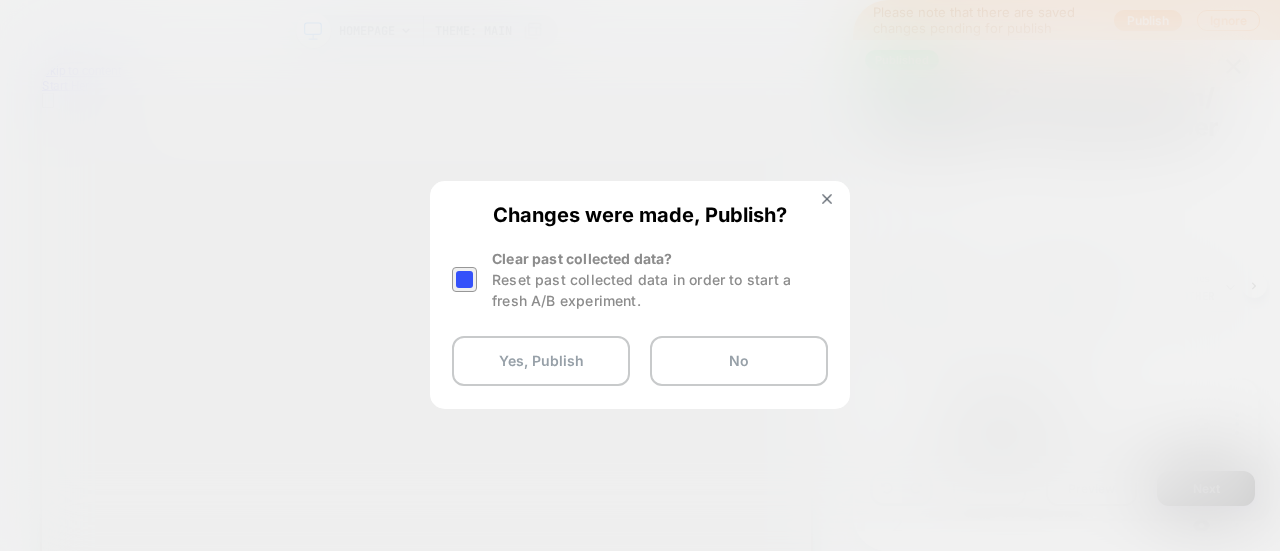 click at bounding box center [464, 279] 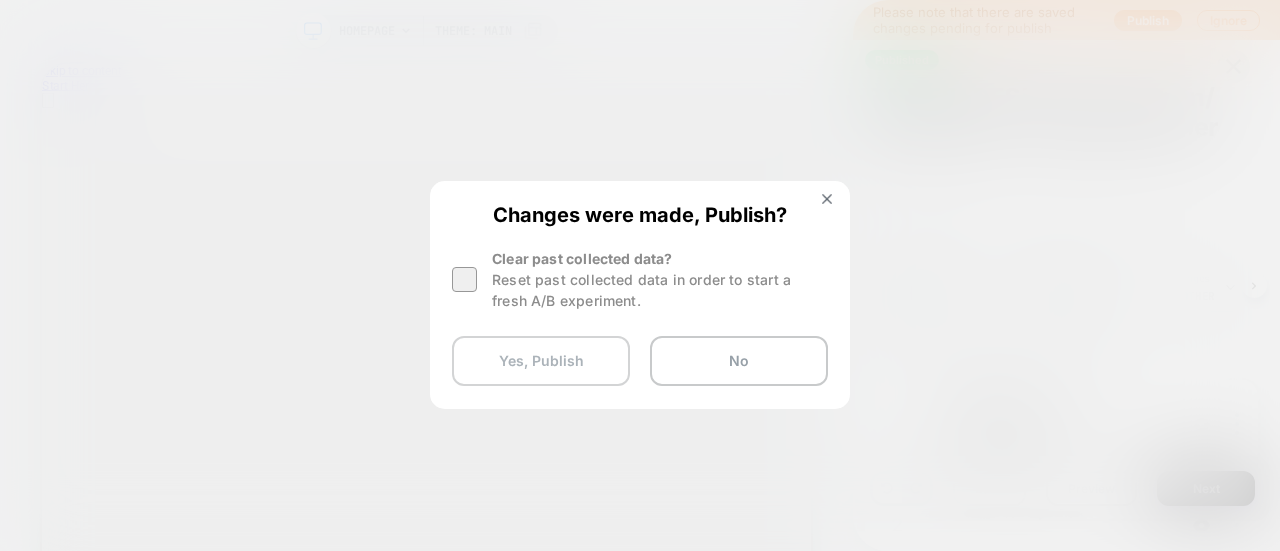 click on "Yes, Publish" at bounding box center (541, 361) 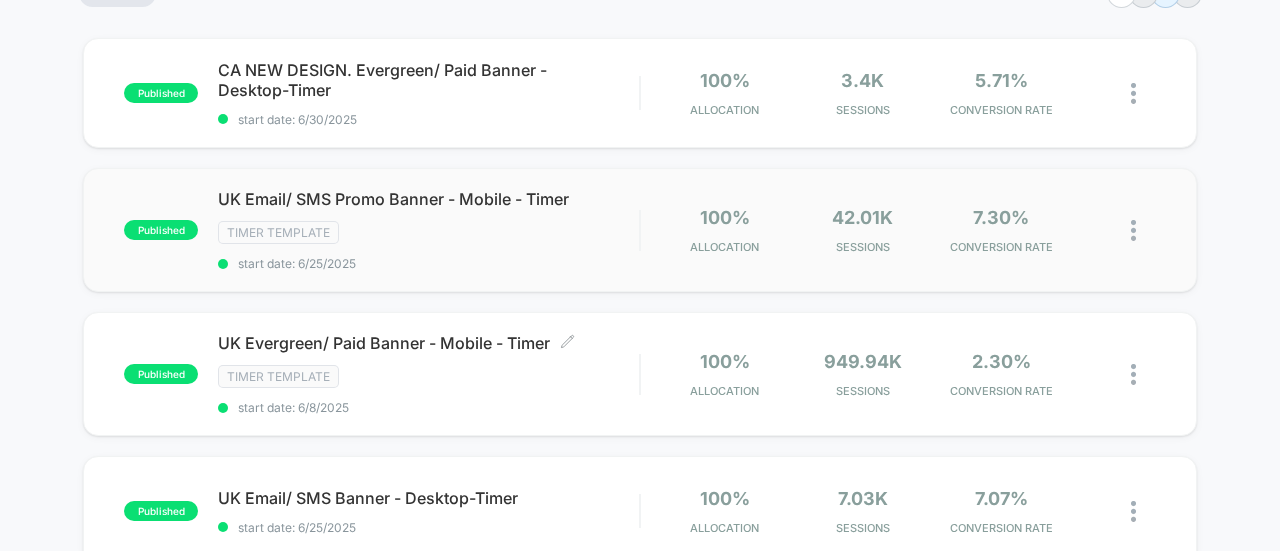 scroll, scrollTop: 0, scrollLeft: 0, axis: both 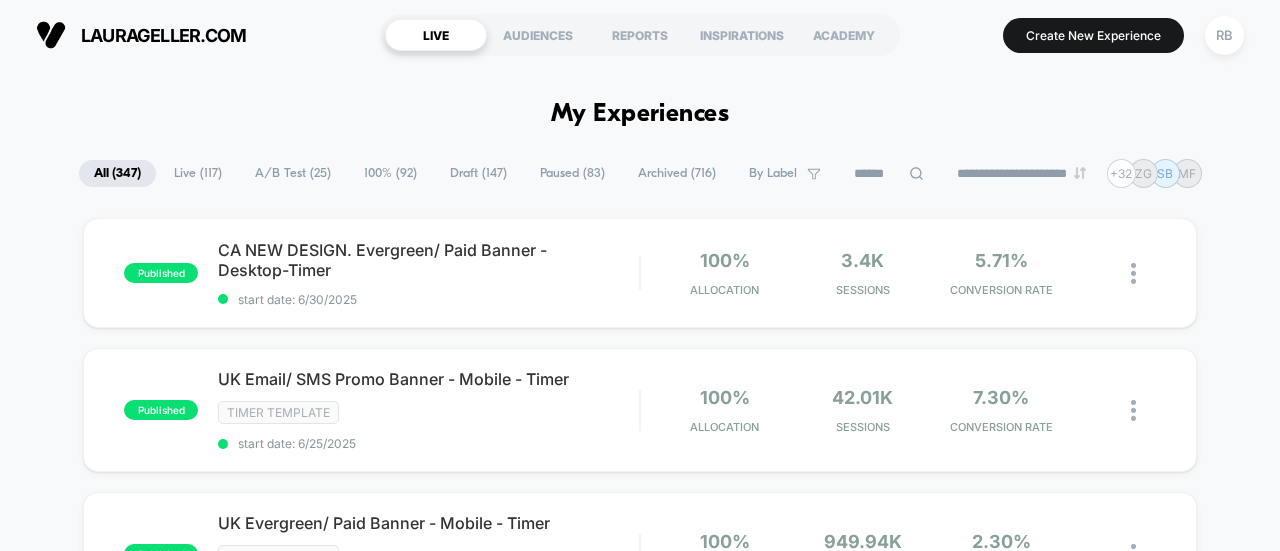 click at bounding box center (916, 173) 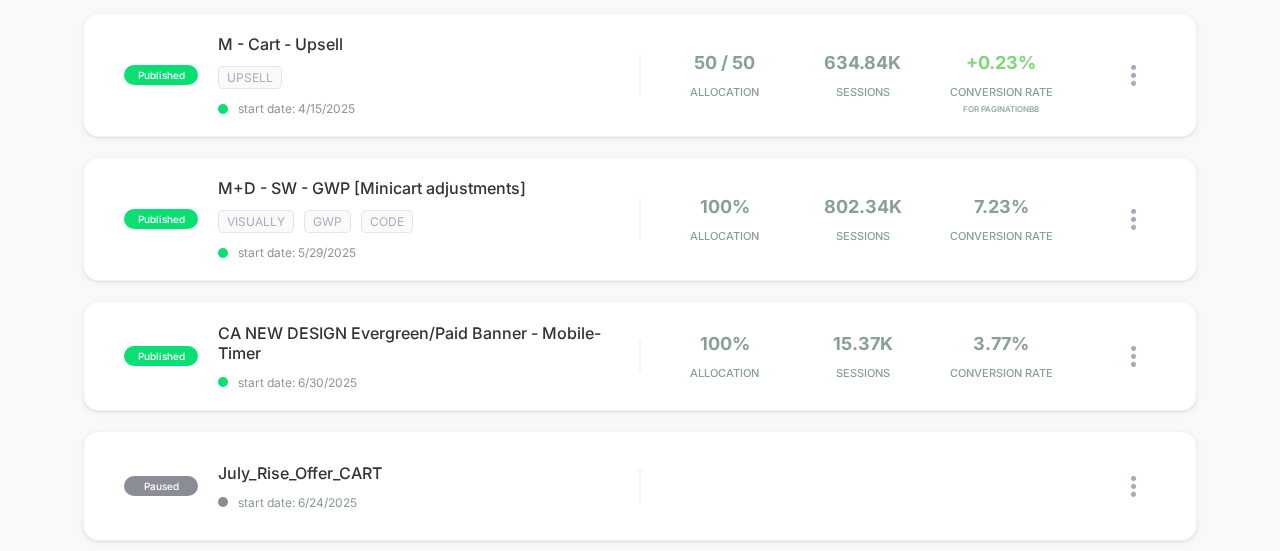 scroll, scrollTop: 870, scrollLeft: 0, axis: vertical 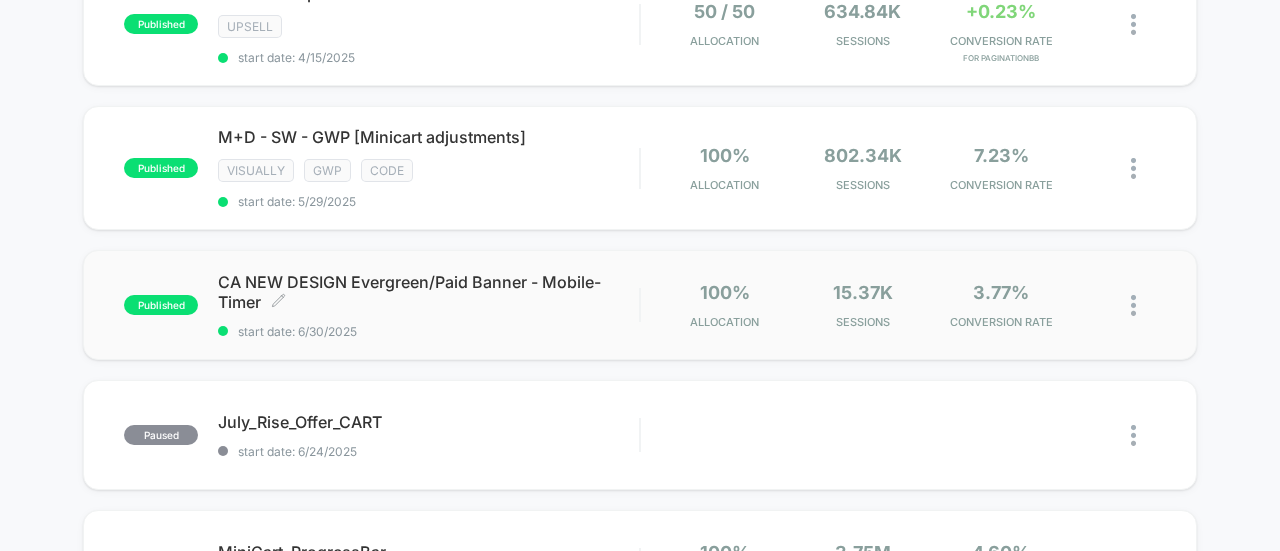 type on "**" 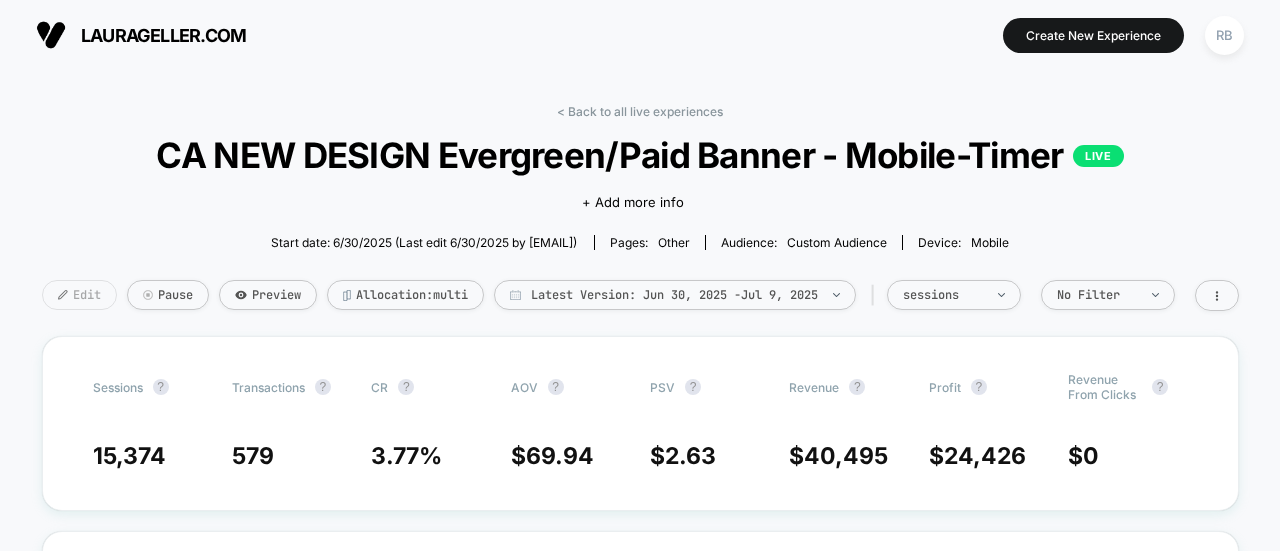 click on "Edit" at bounding box center (79, 295) 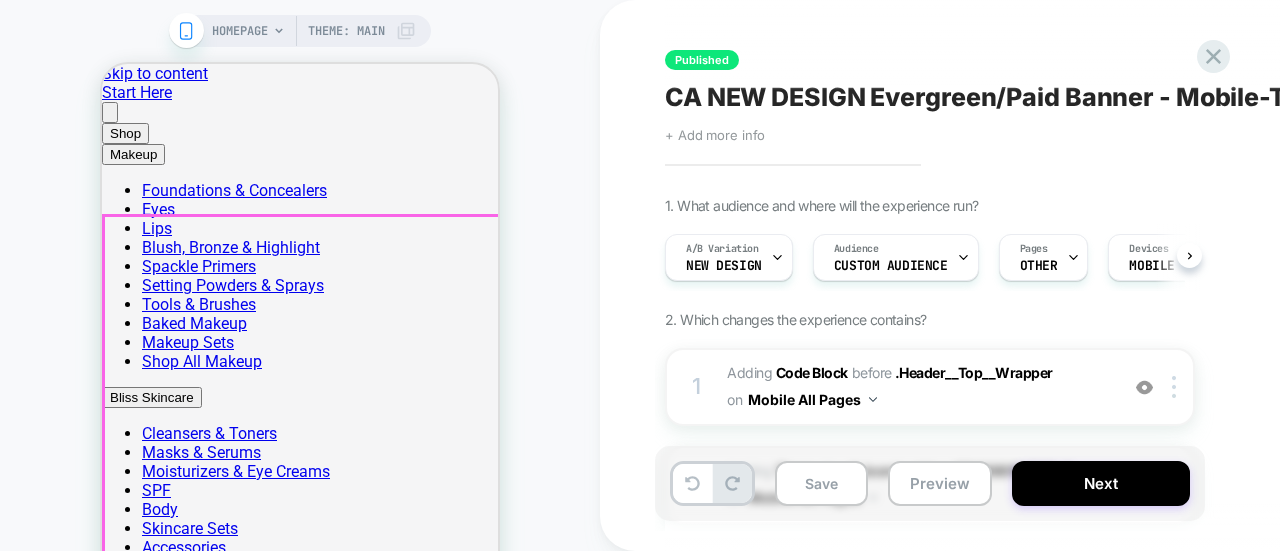 scroll, scrollTop: 0, scrollLeft: 0, axis: both 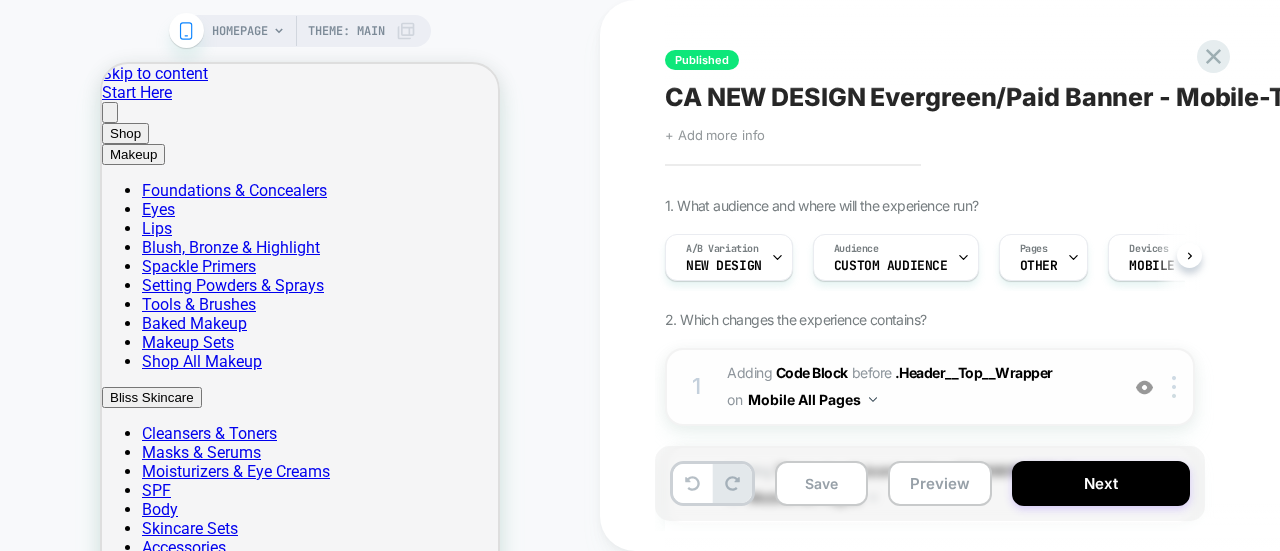 click on "Adding   Code Block   BEFORE .Header__Top__Wrapper .Header__Top__Wrapper   on Mobile All Pages" at bounding box center [917, 387] 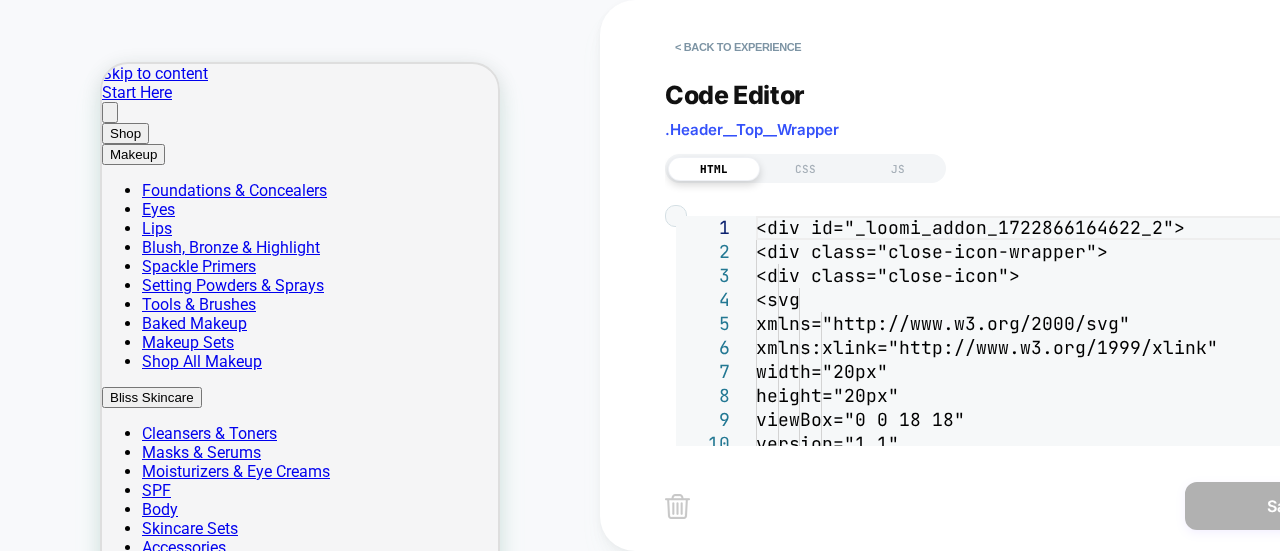 scroll, scrollTop: 0, scrollLeft: 0, axis: both 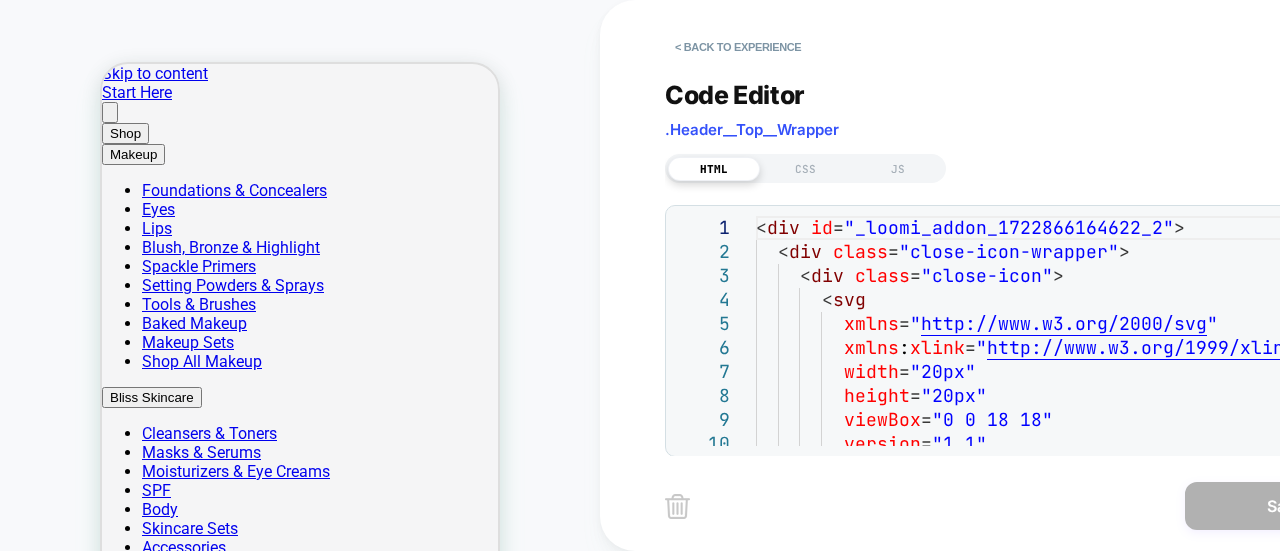 click on "< div   id = "_loomi_addon_1722866164622_2" >    < div   class = "close-icon-wrapper" >      < div   class = "close-icon" >        < svg          xmlns = " http://www.w3.org/2000/svg "          xmlns : xlink = " http://www.w3.org/1999/xlink "          width = "20px"          height = "20px"          viewBox = "0 0 18 18"          version = "1.1"" at bounding box center (1065, 2047) 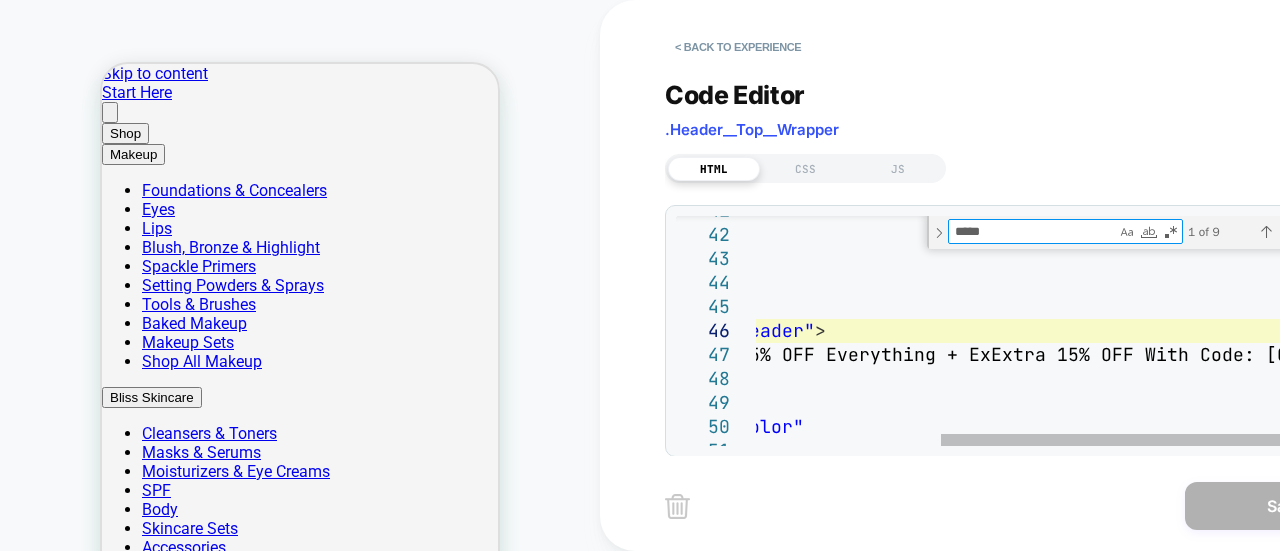 type on "*****" 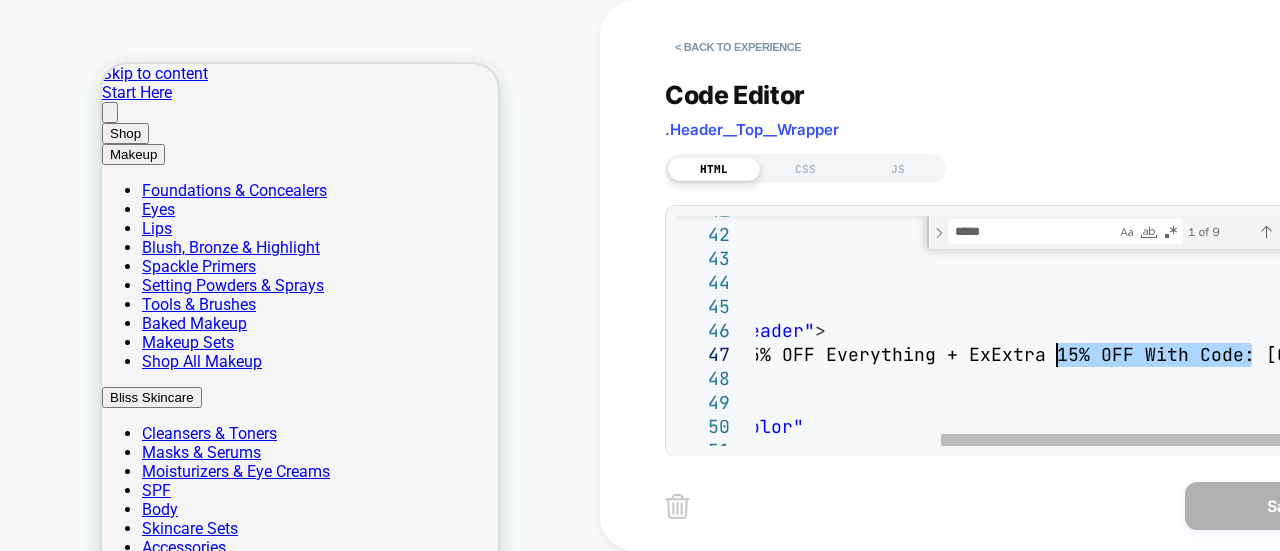 drag, startPoint x: 1248, startPoint y: 357, endPoint x: 1056, endPoint y: 362, distance: 192.0651 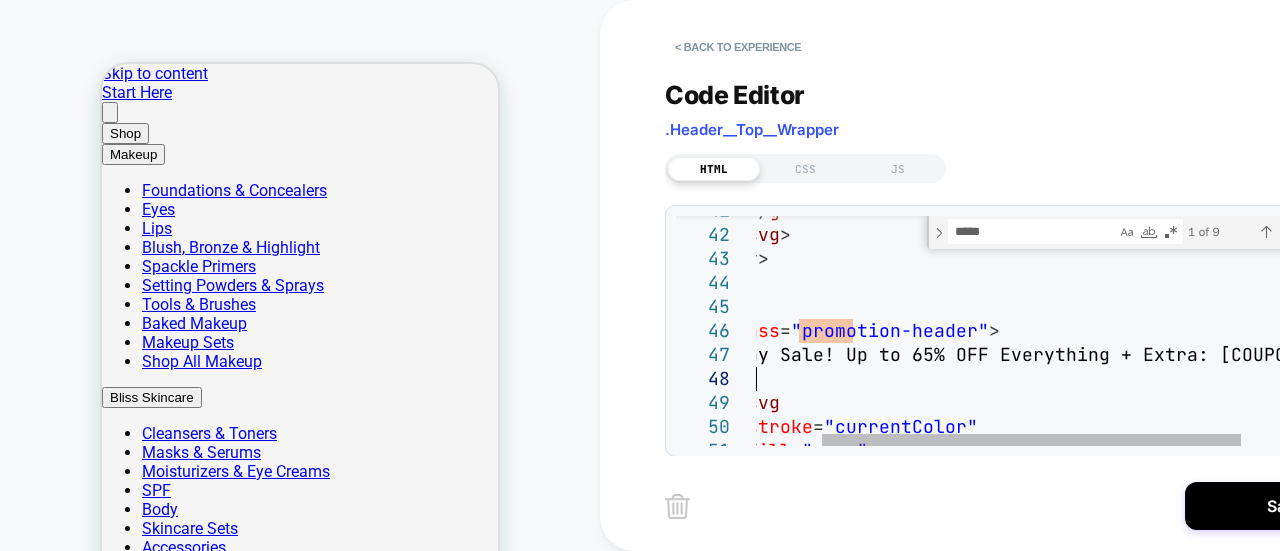 drag, startPoint x: 1142, startPoint y: 357, endPoint x: 799, endPoint y: 367, distance: 343.14575 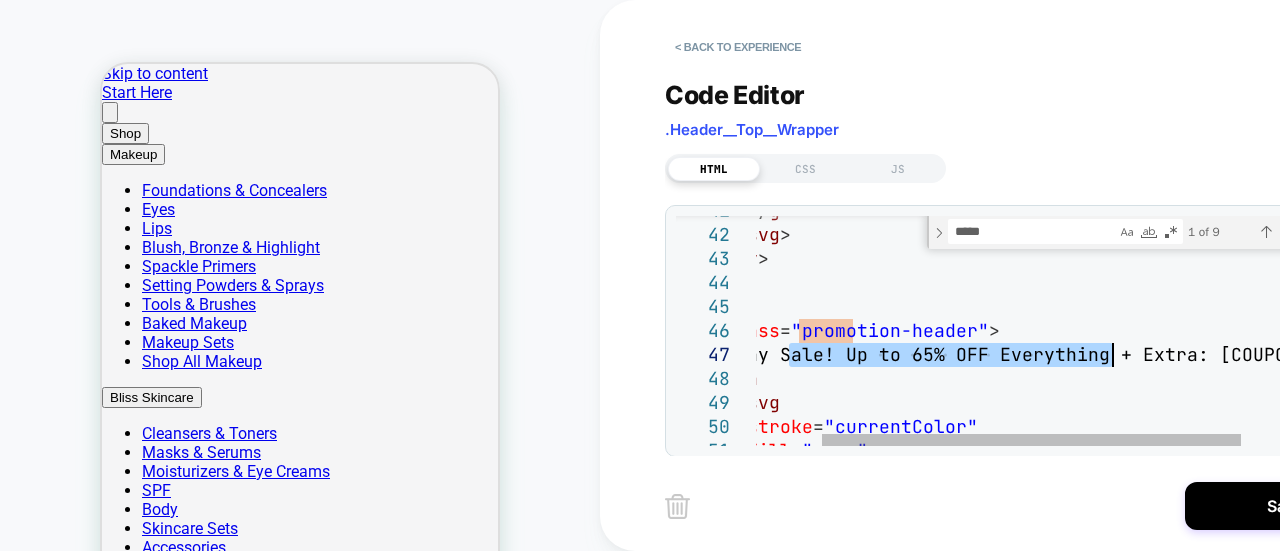 drag, startPoint x: 792, startPoint y: 355, endPoint x: 1107, endPoint y: 349, distance: 315.05713 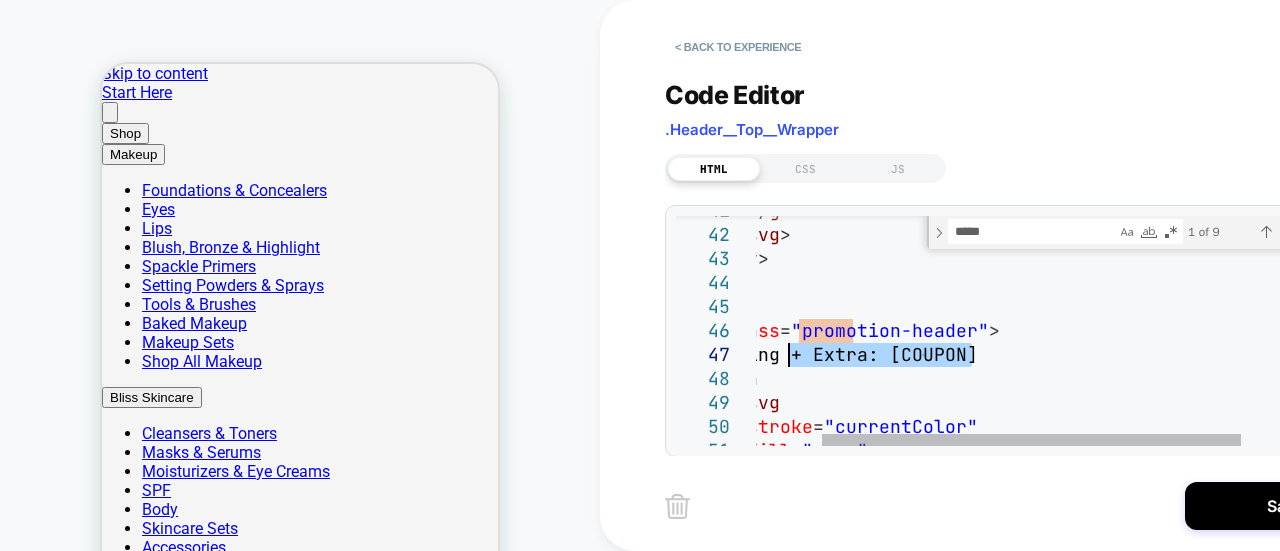 drag, startPoint x: 977, startPoint y: 357, endPoint x: 778, endPoint y: 358, distance: 199.00252 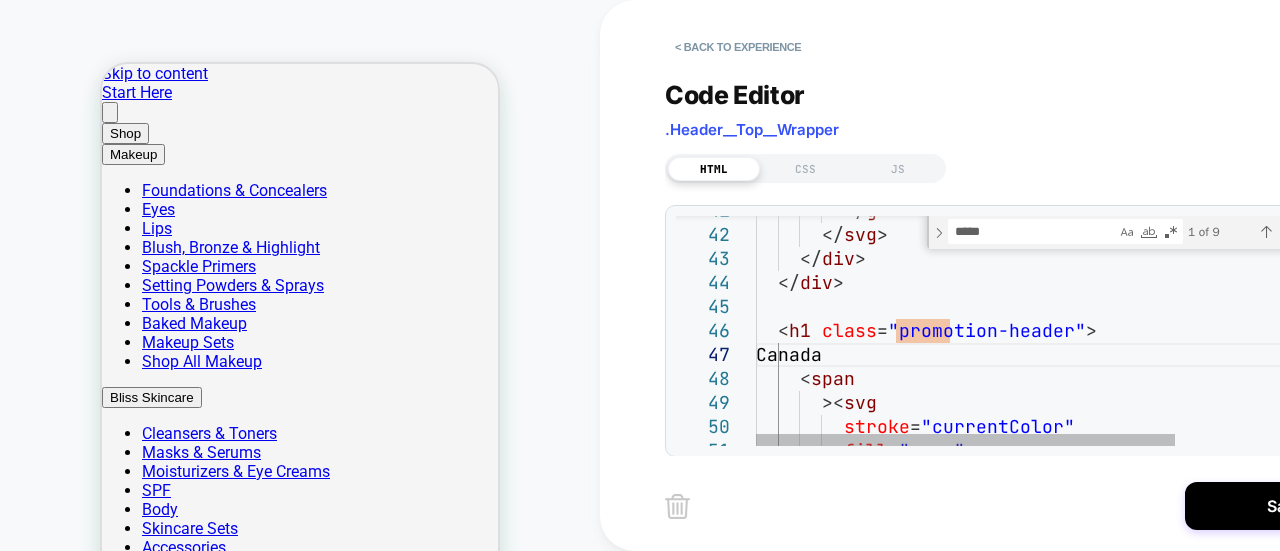 click on "</ g >        </ svg >      </ div >    </ div >    < h1   class = "promotion-header" >     Canada       < span        >< svg          stroke = "currentColor"          fill = "none"" at bounding box center (1200, 1053) 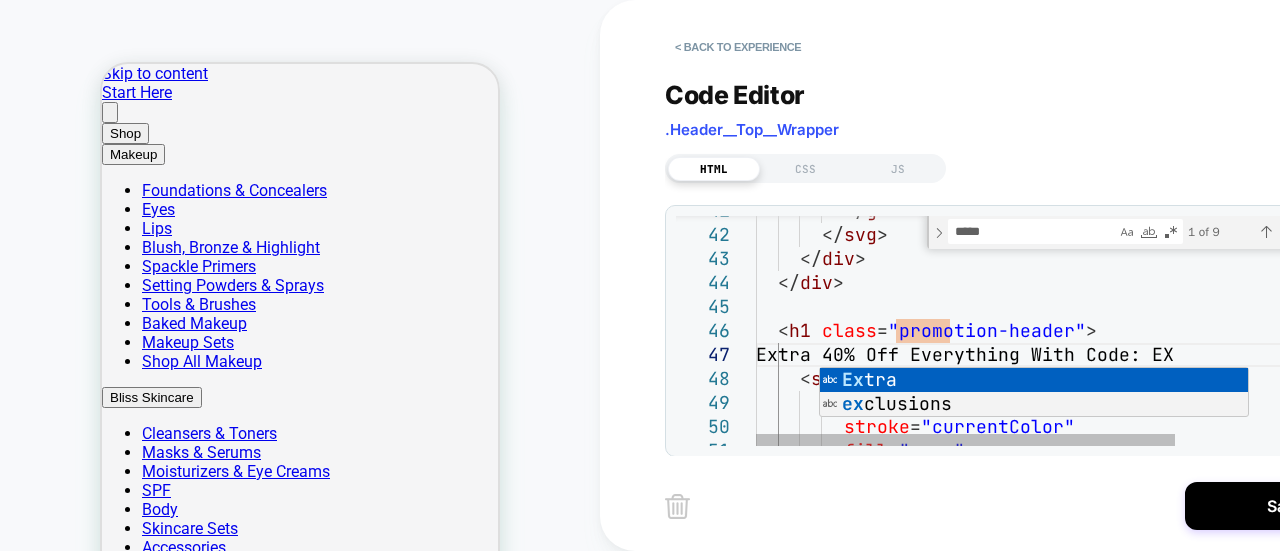 scroll, scrollTop: 144, scrollLeft: 474, axis: both 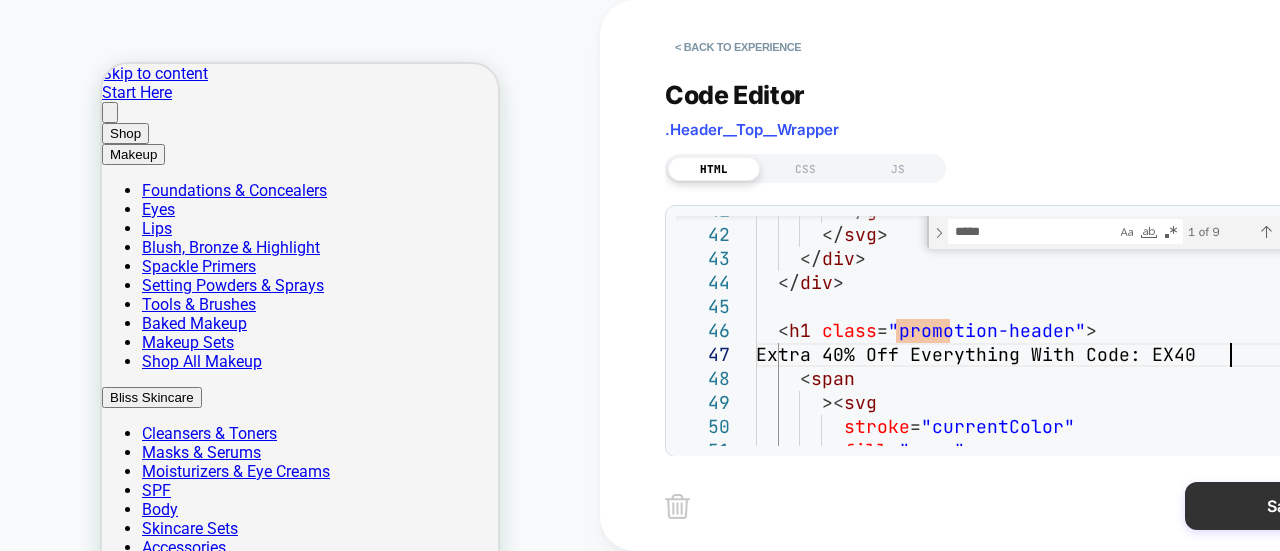 type on "**********" 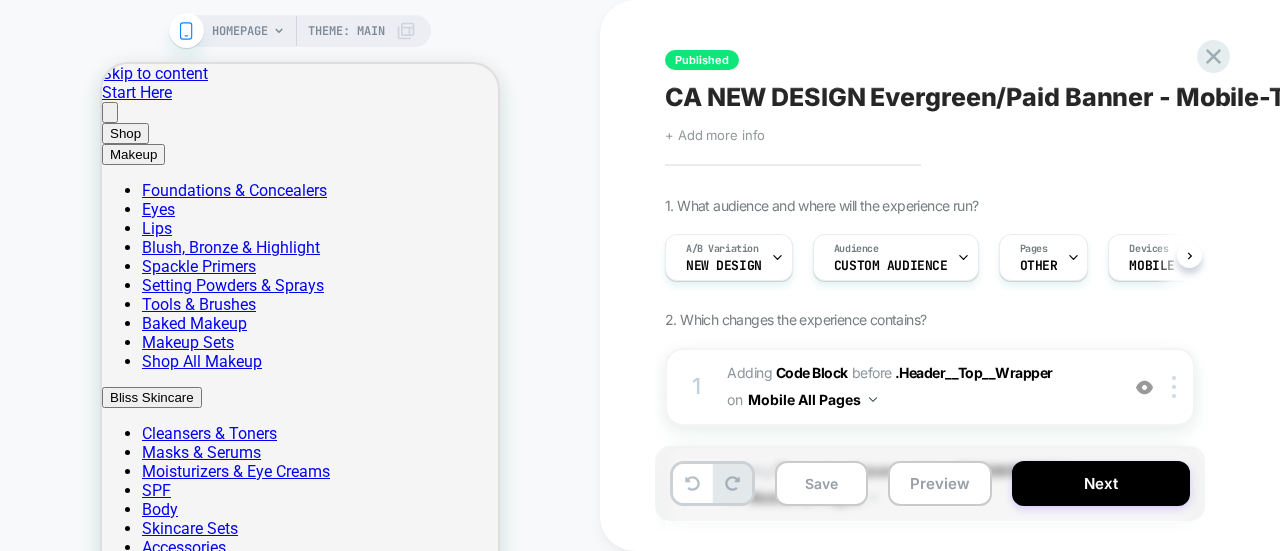 scroll, scrollTop: 0, scrollLeft: 1, axis: horizontal 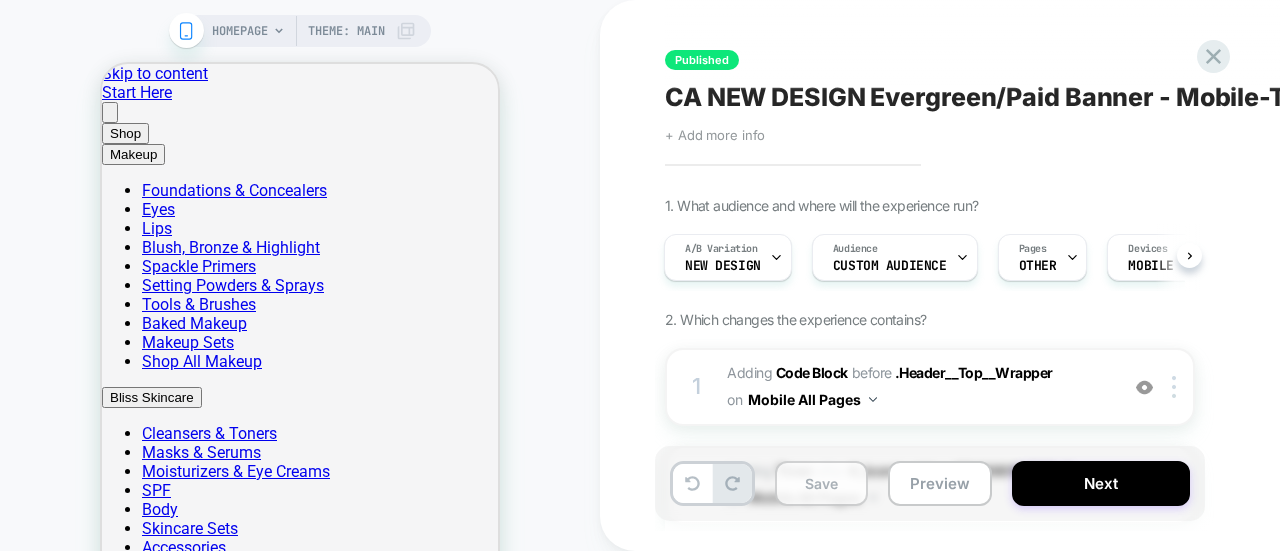 click on "Save" at bounding box center [821, 483] 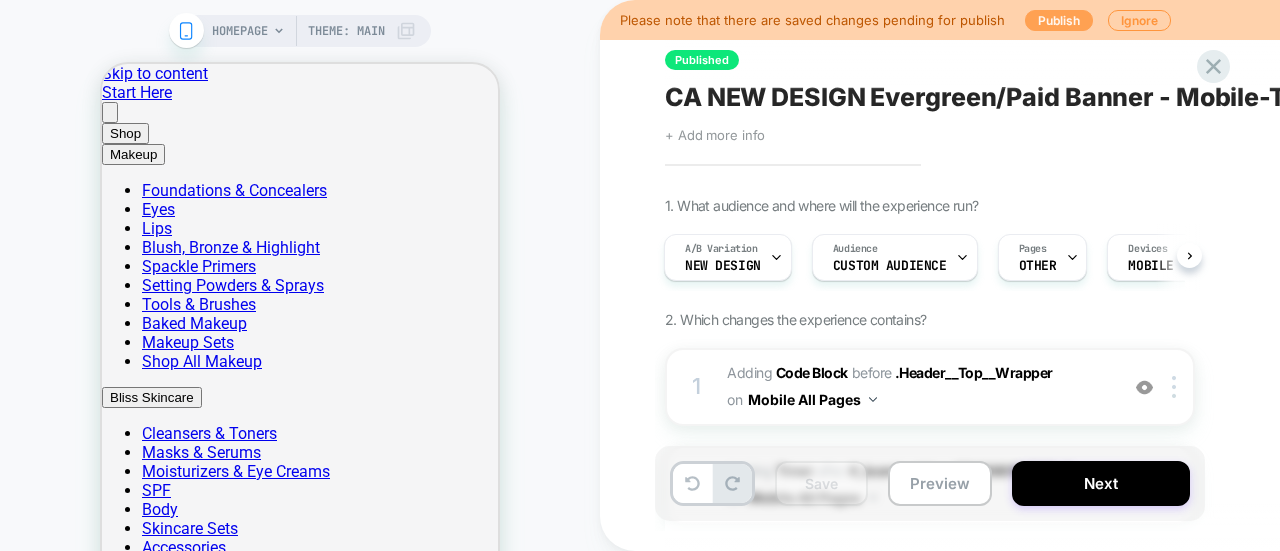 click on "Publish" at bounding box center (1059, 20) 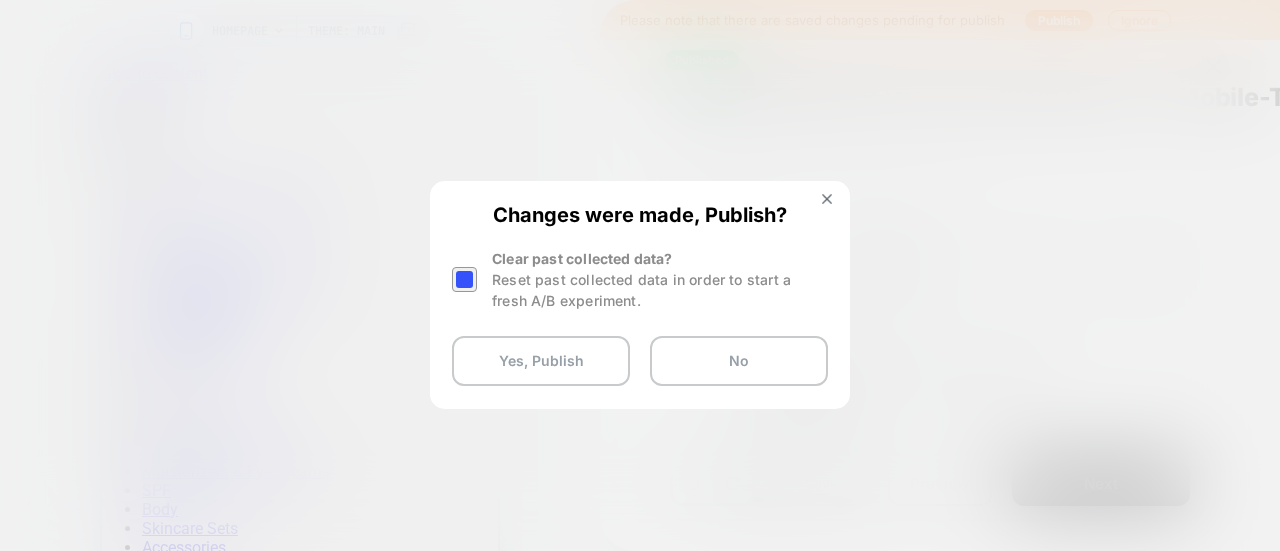 click at bounding box center [464, 279] 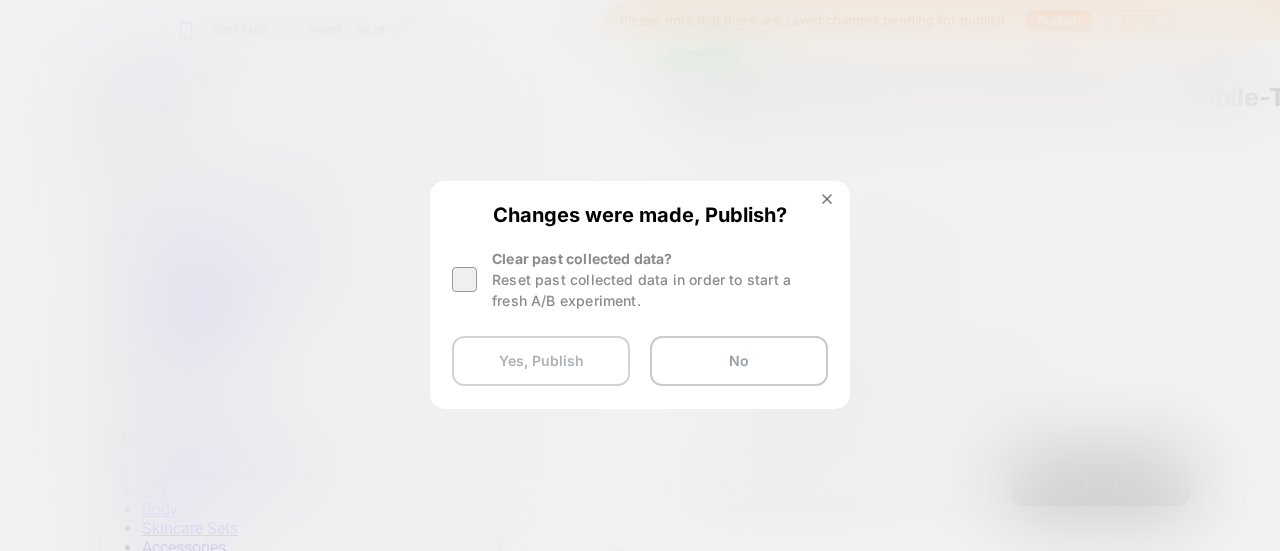 click on "Yes, Publish" at bounding box center [541, 361] 